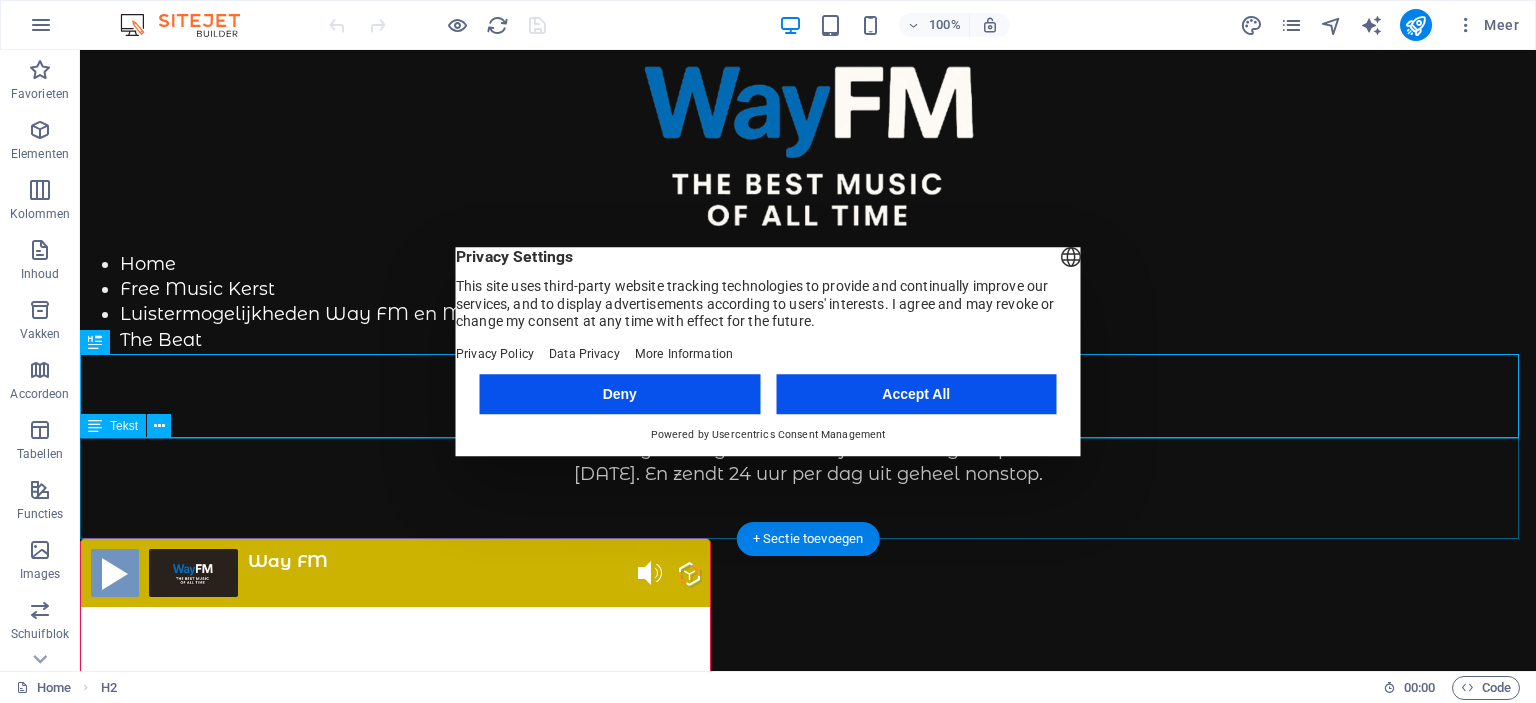 scroll, scrollTop: 0, scrollLeft: 0, axis: both 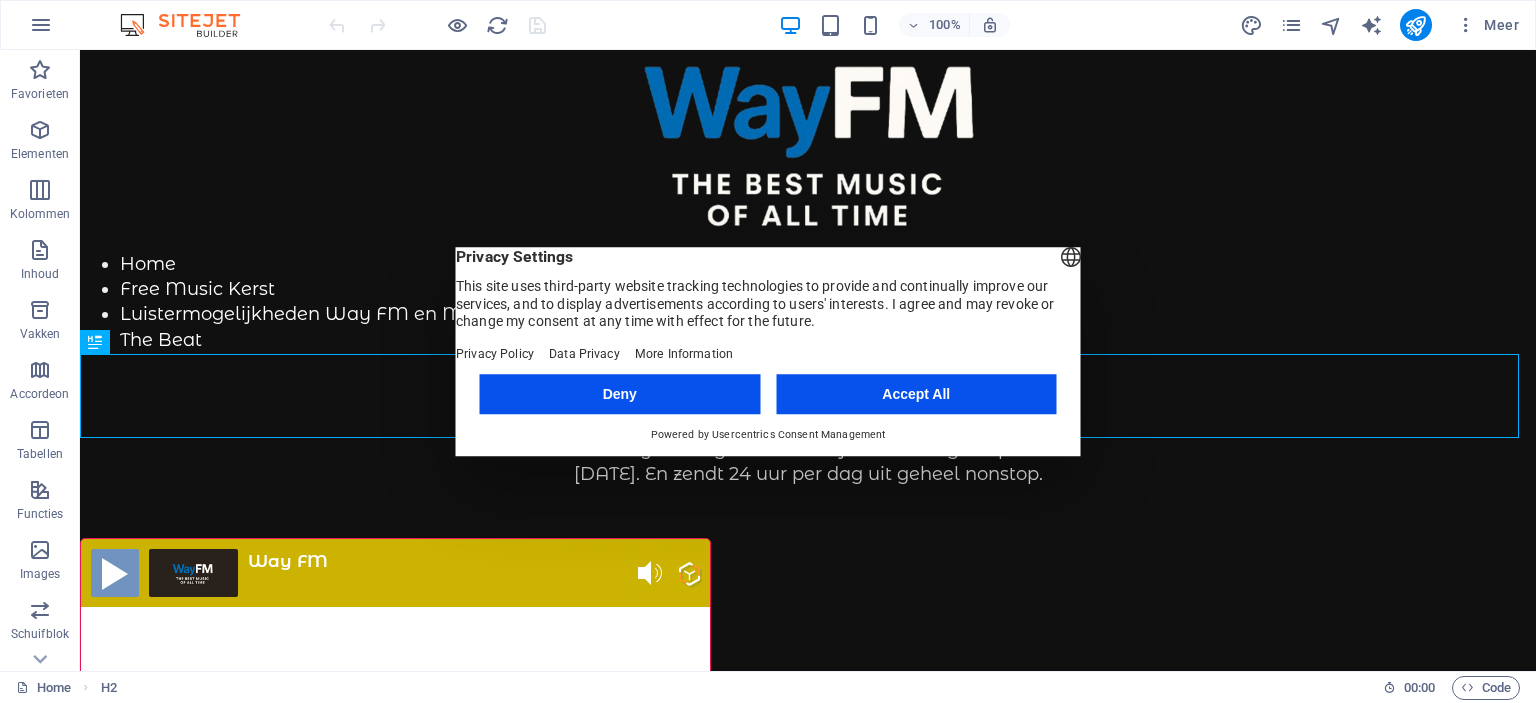 click on "Accept All" at bounding box center (916, 394) 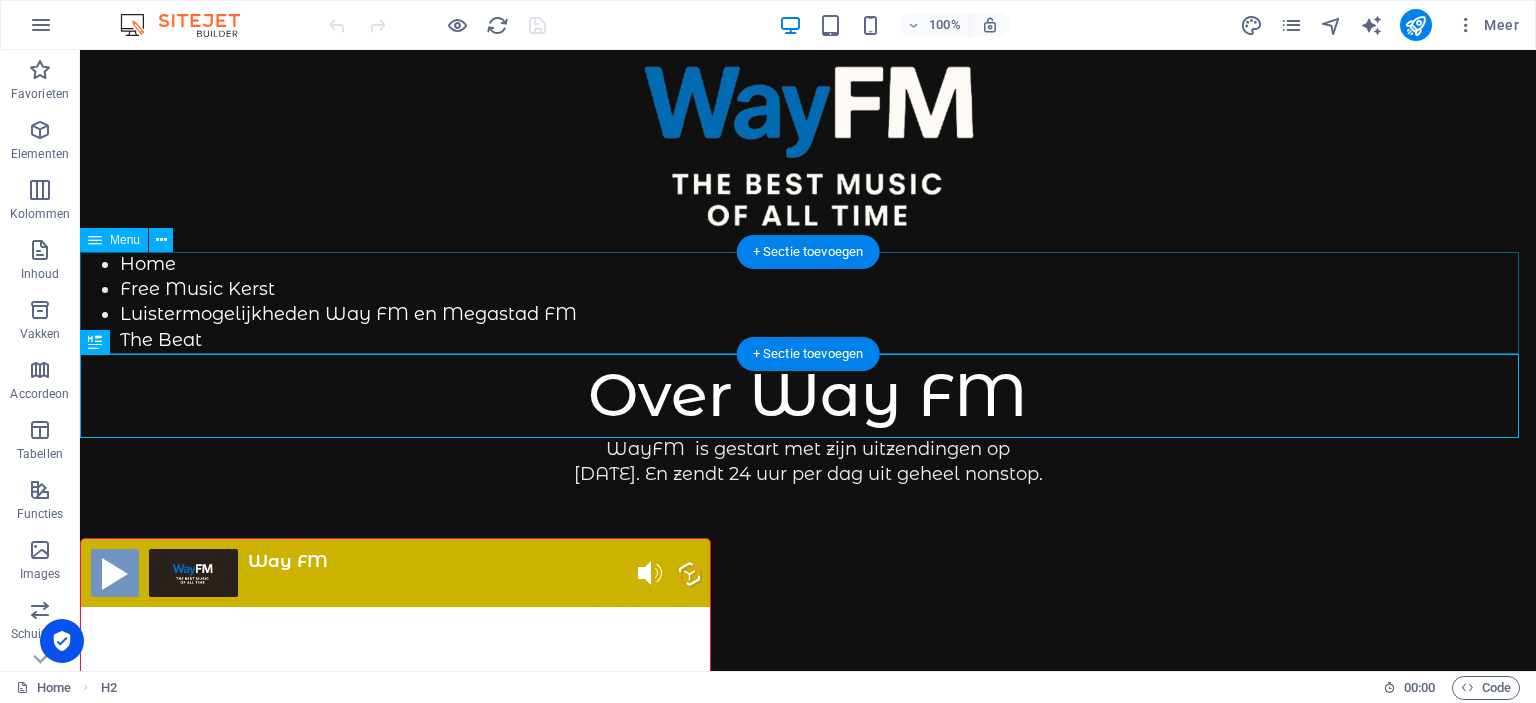 click on "Home Free Music Kerst Luistermogelijkheden Way FM en Megastad FM The Beat" at bounding box center [808, 302] 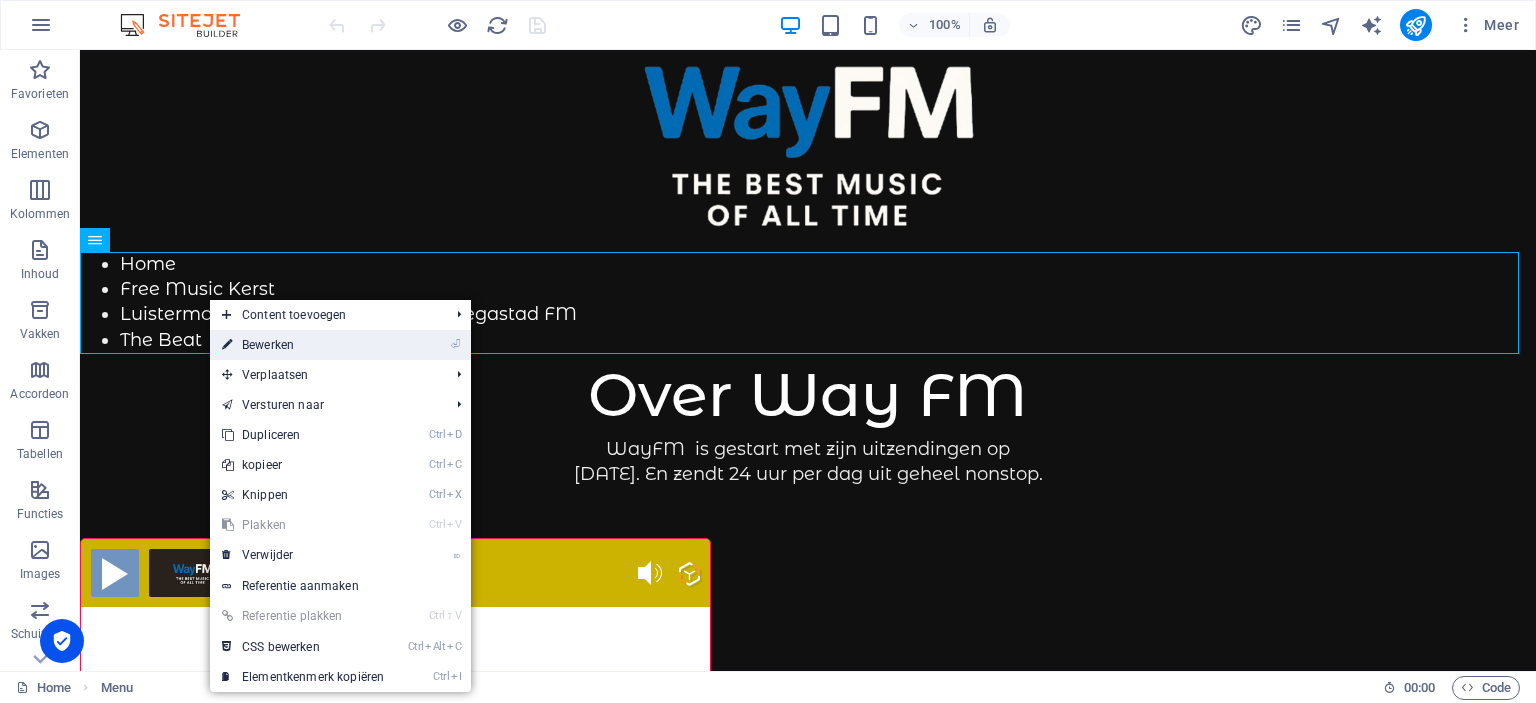 click on "⏎  Bewerken" at bounding box center [303, 345] 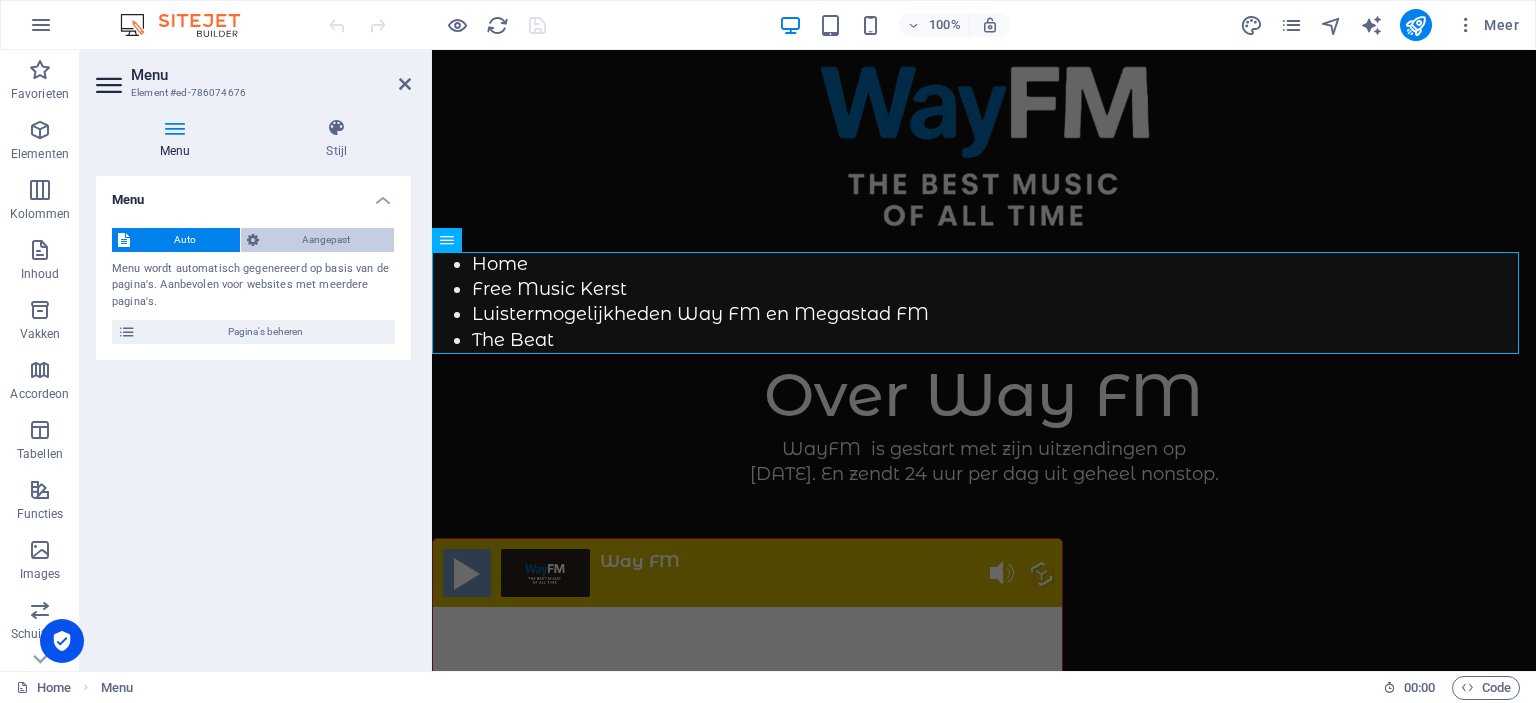 click on "Aangepast" at bounding box center (327, 240) 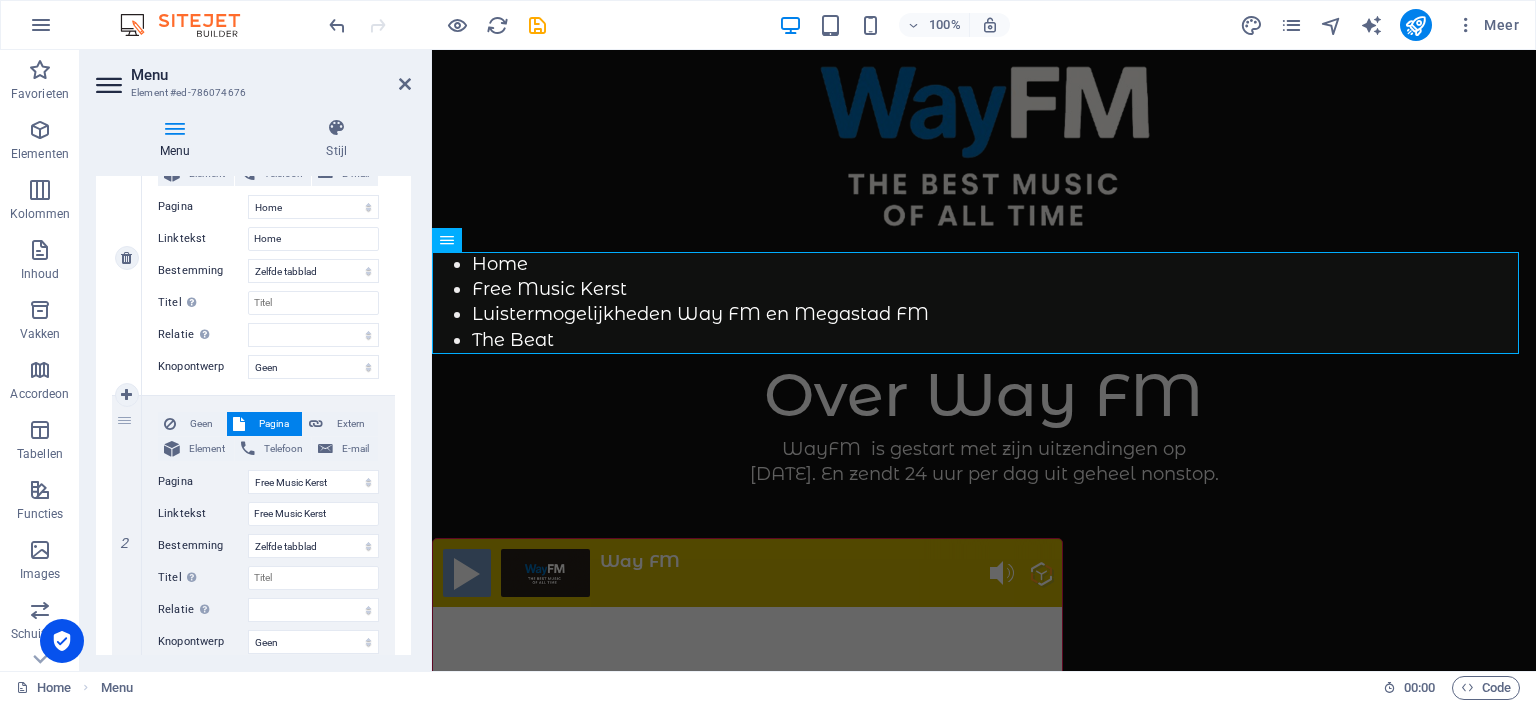 scroll, scrollTop: 274, scrollLeft: 0, axis: vertical 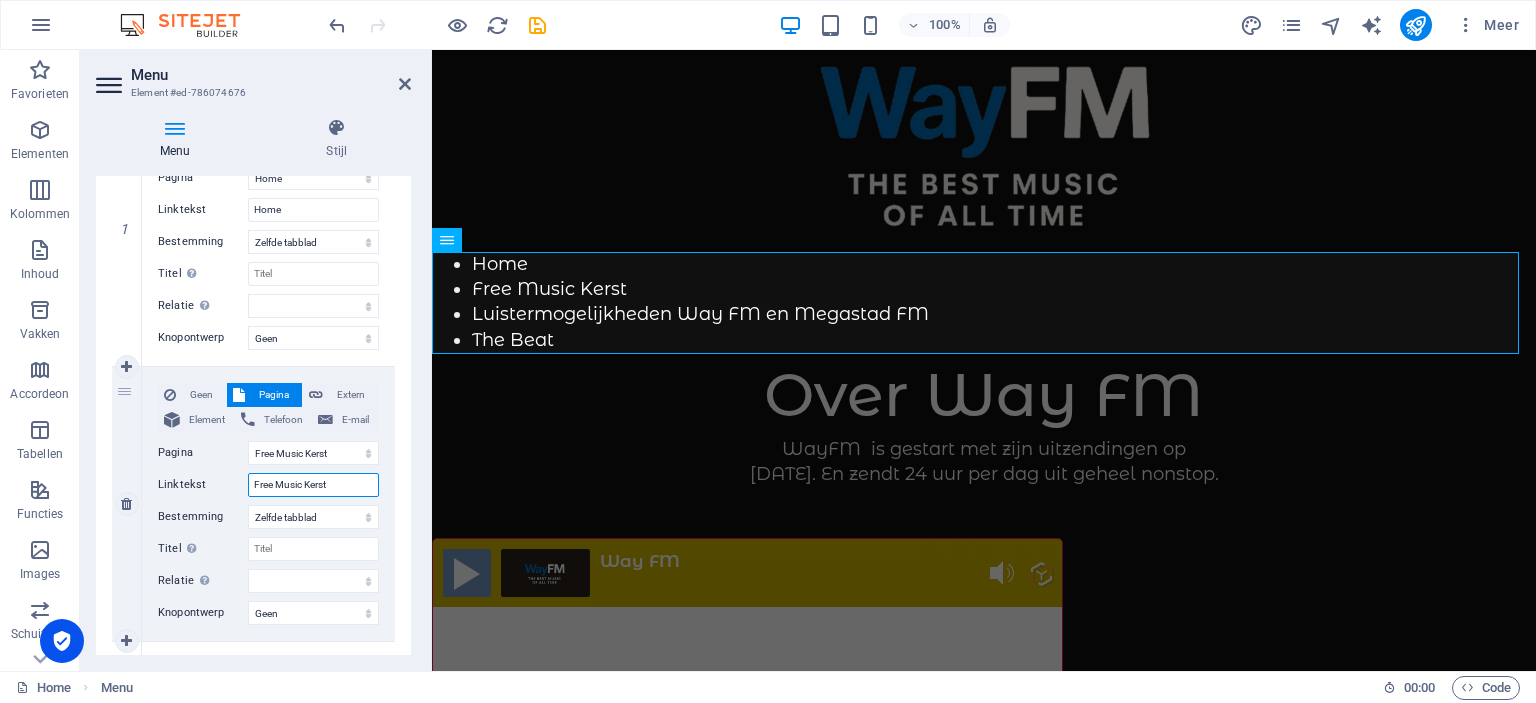 click on "Free Music Kerst" at bounding box center (313, 485) 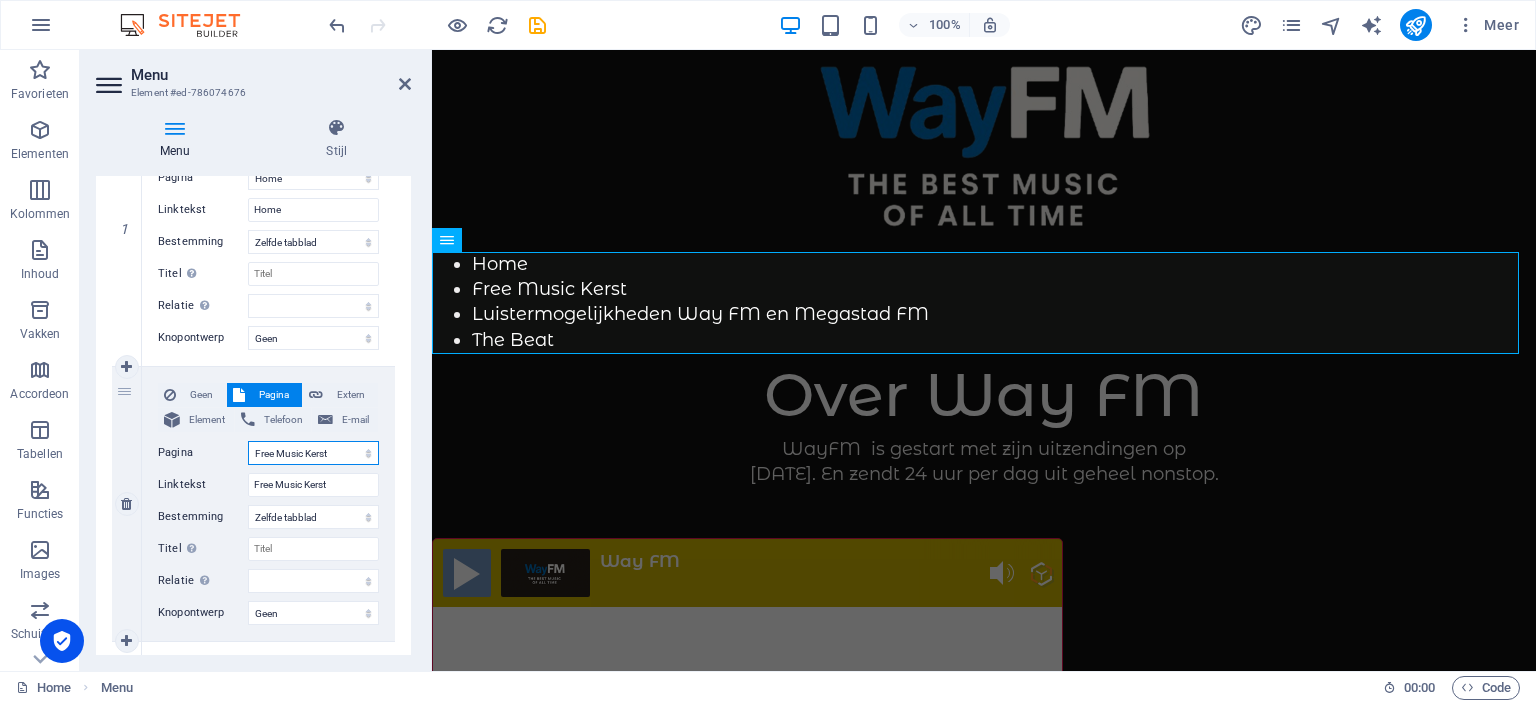 click on "Home Free Music Kerst Luistermogelijkheden Way FM en Megastad FM The Beat" at bounding box center (313, 453) 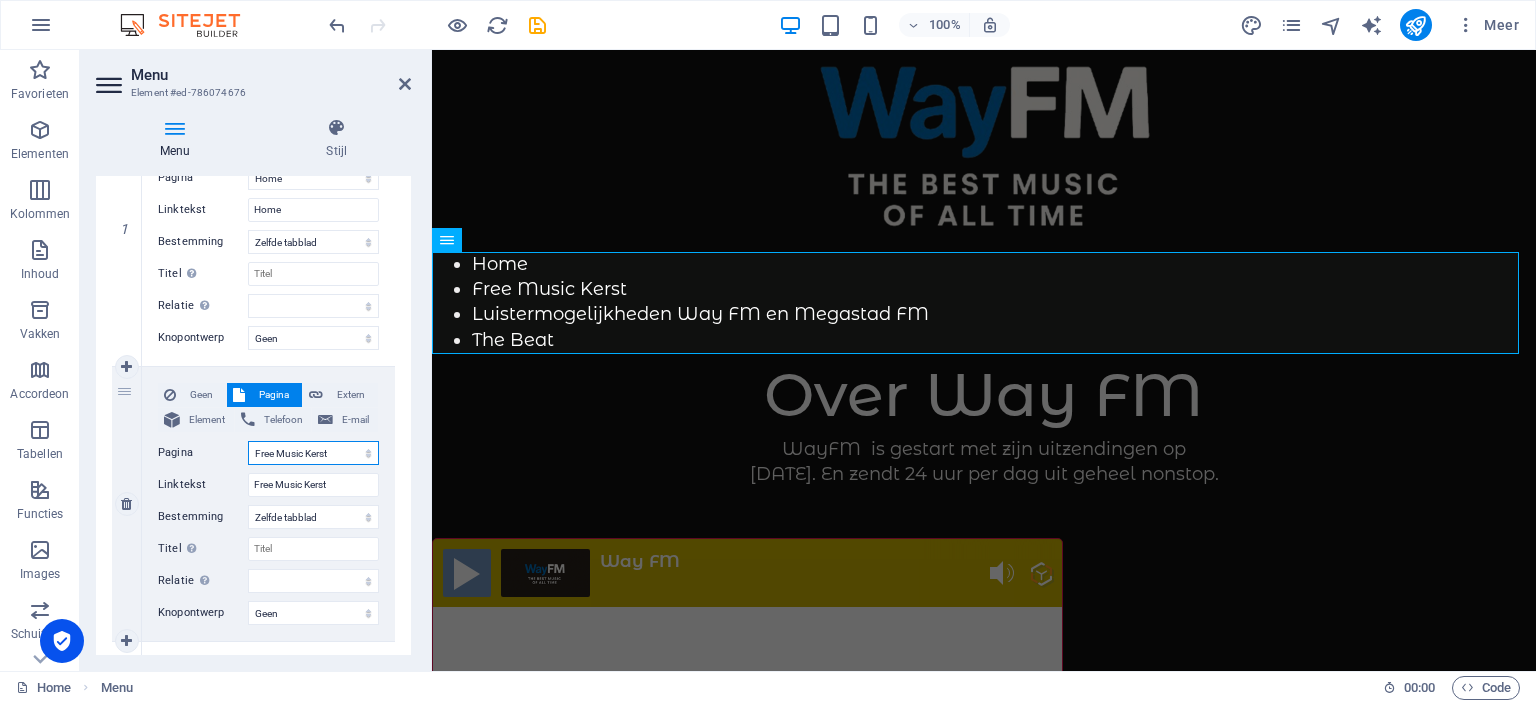 click on "Home Free Music Kerst Luistermogelijkheden Way FM en Megastad FM The Beat" at bounding box center (313, 453) 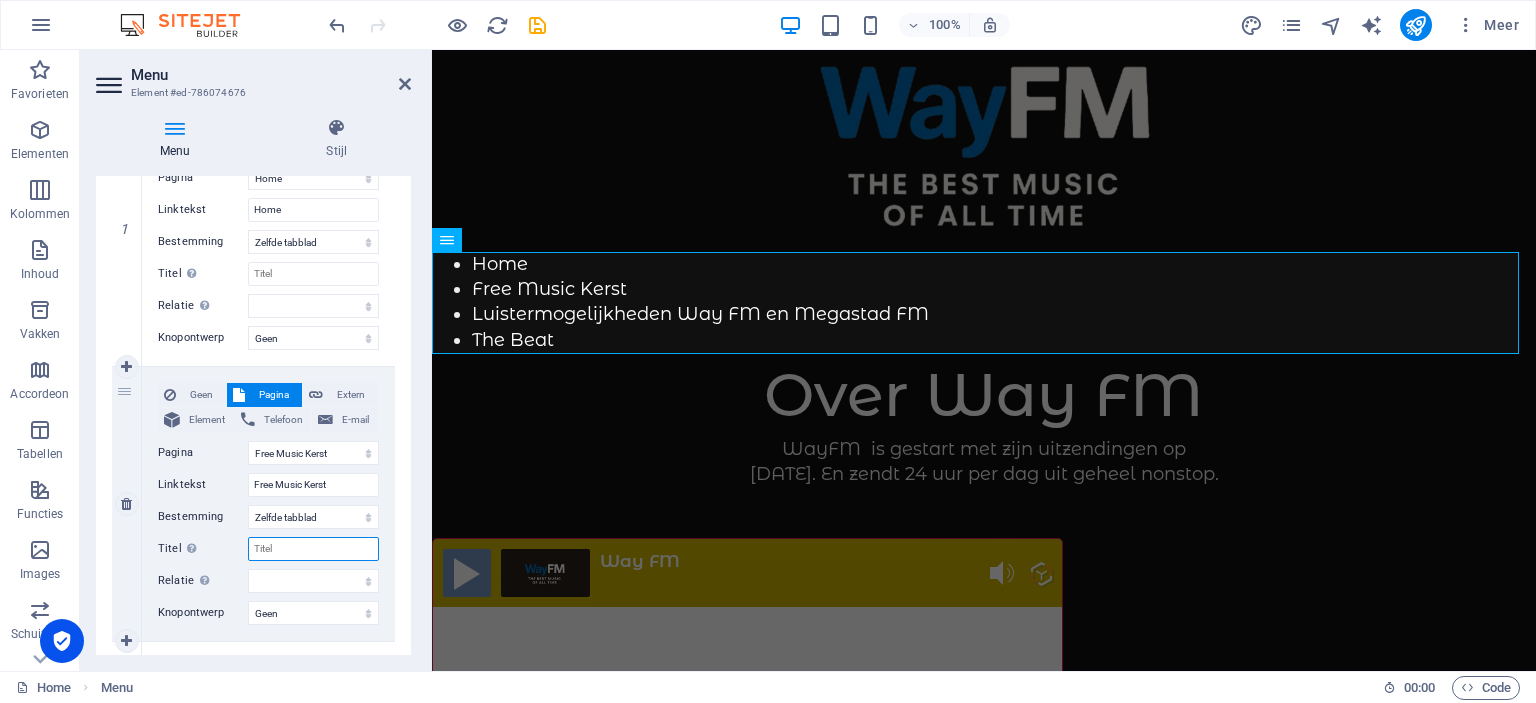 click on "Titel Aanvullende linkomschrijving, mag niet gelijk zijn aan de linktekst. De titel wordt doorgaans weergegeven als tooltip wanneer de muis boven het element zweeft. Laat dit veld leeg als je het niet zeker weet." at bounding box center (313, 549) 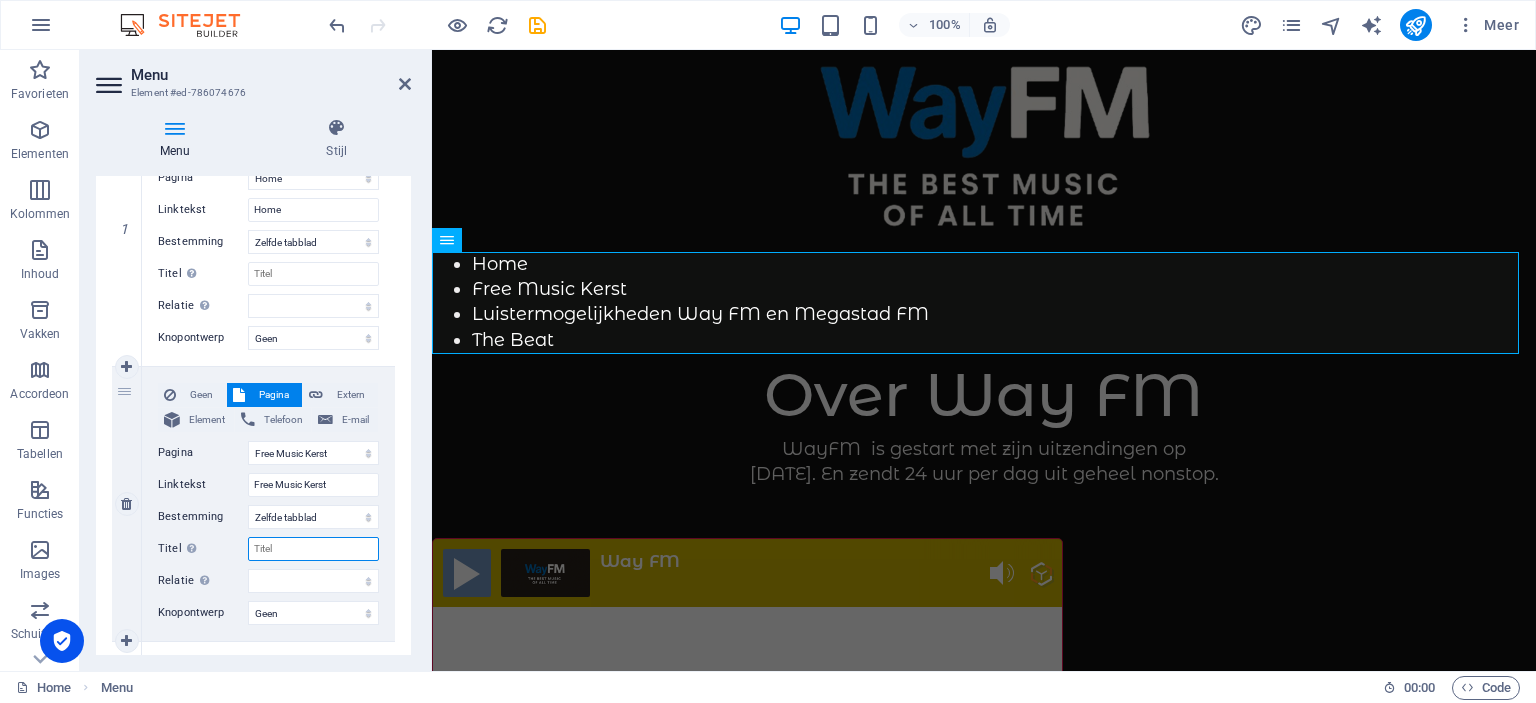 select 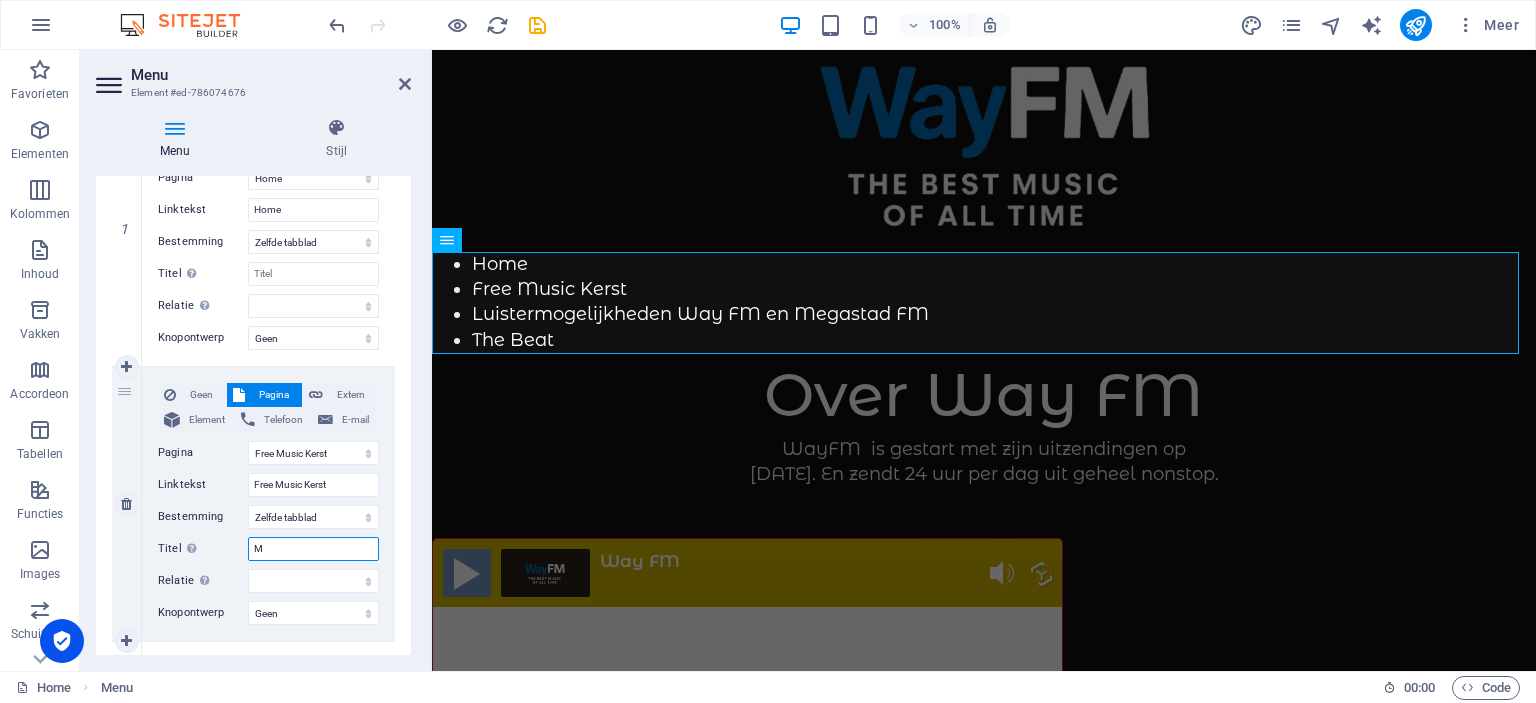 select 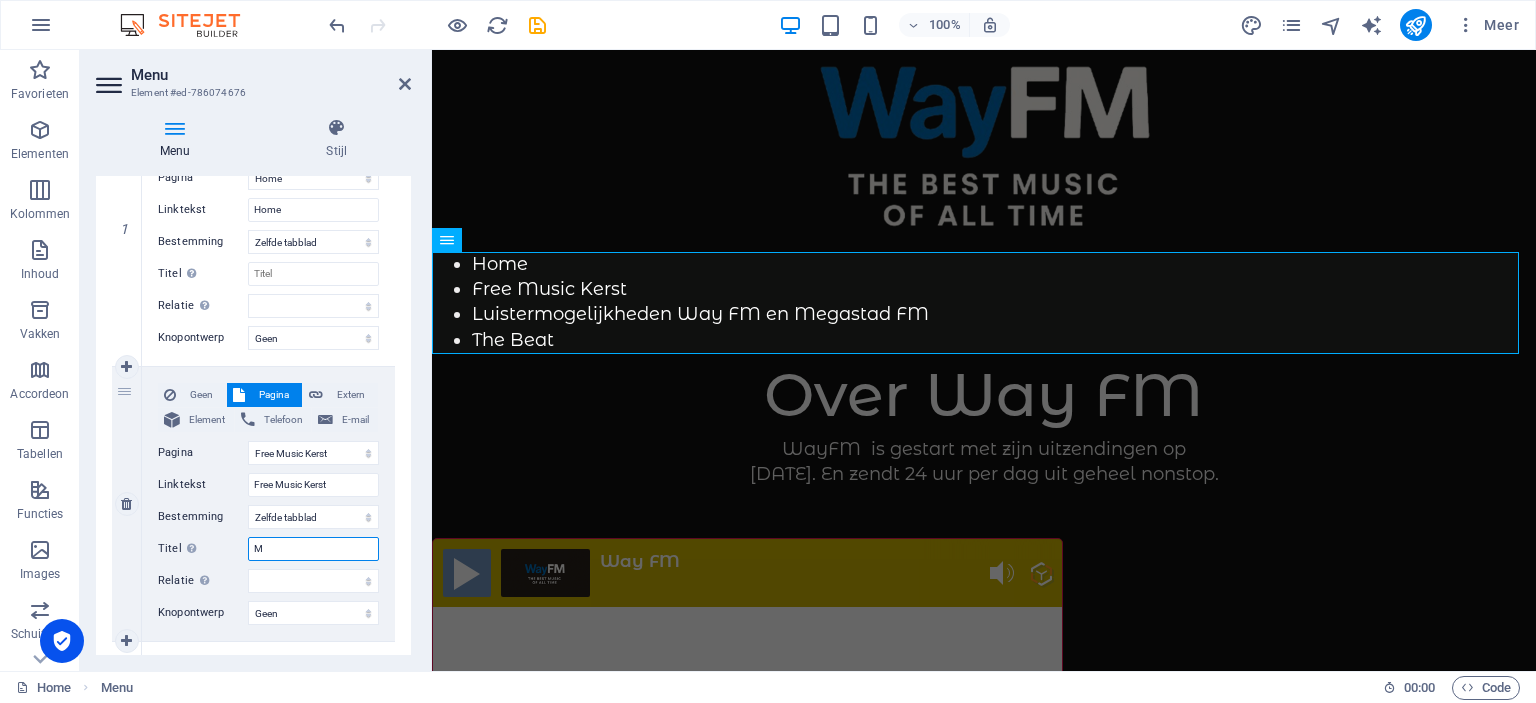 type on "Me" 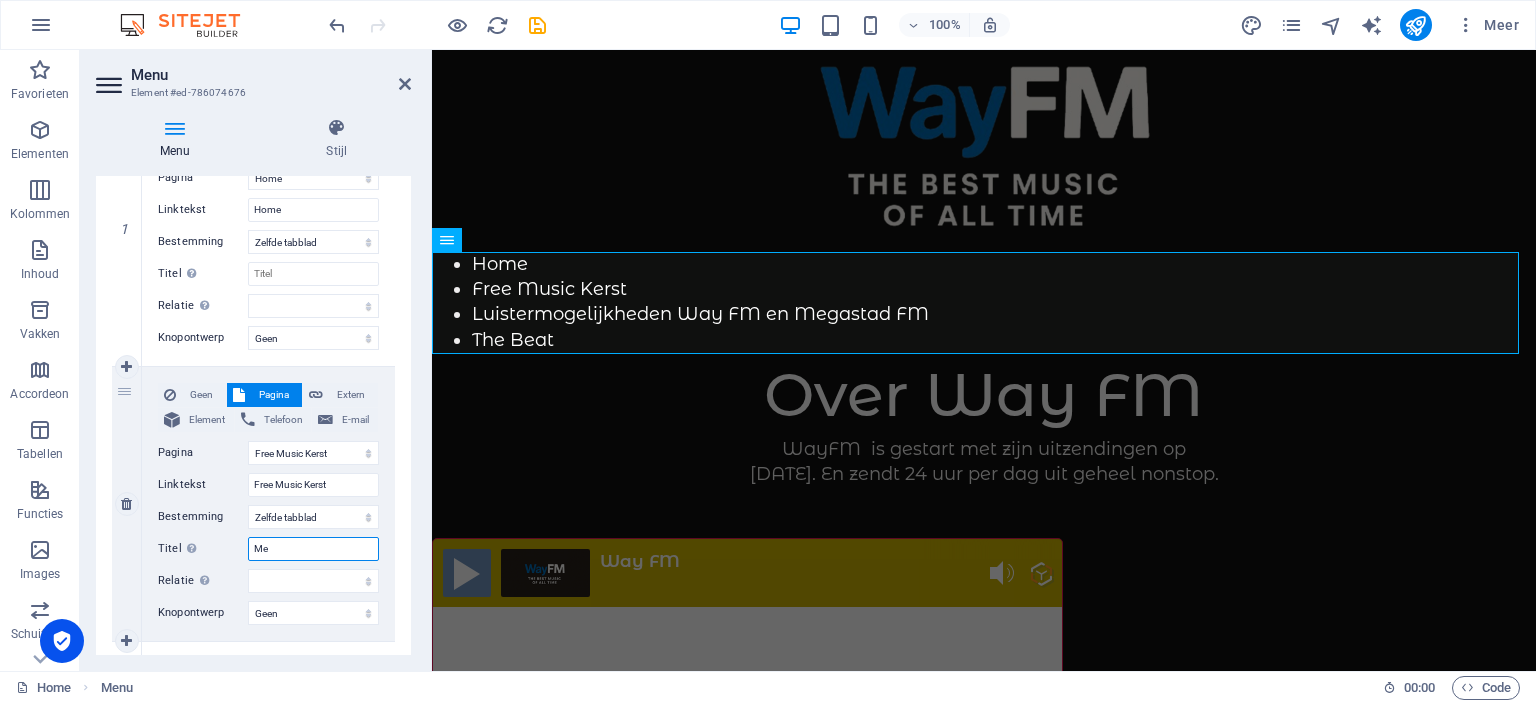 select 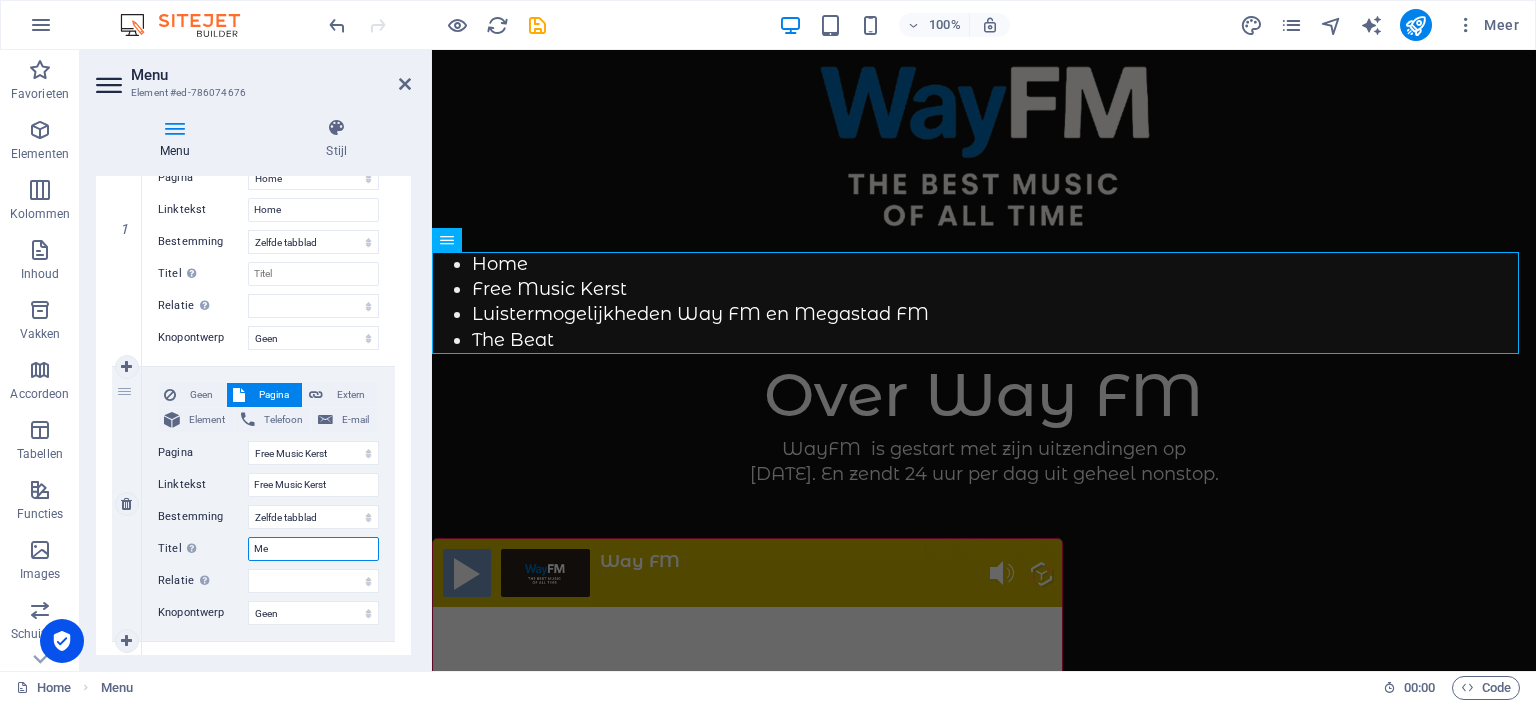 type on "Mef" 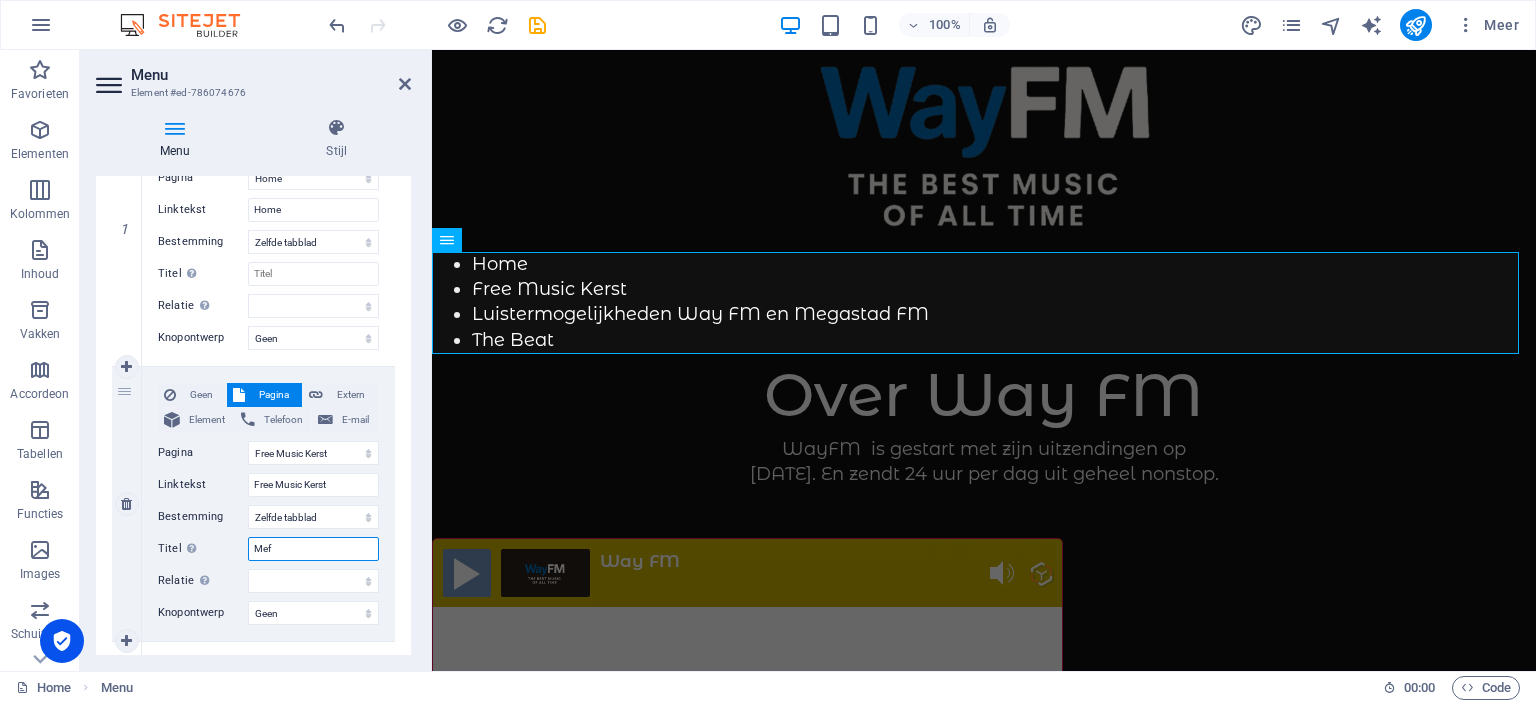 select 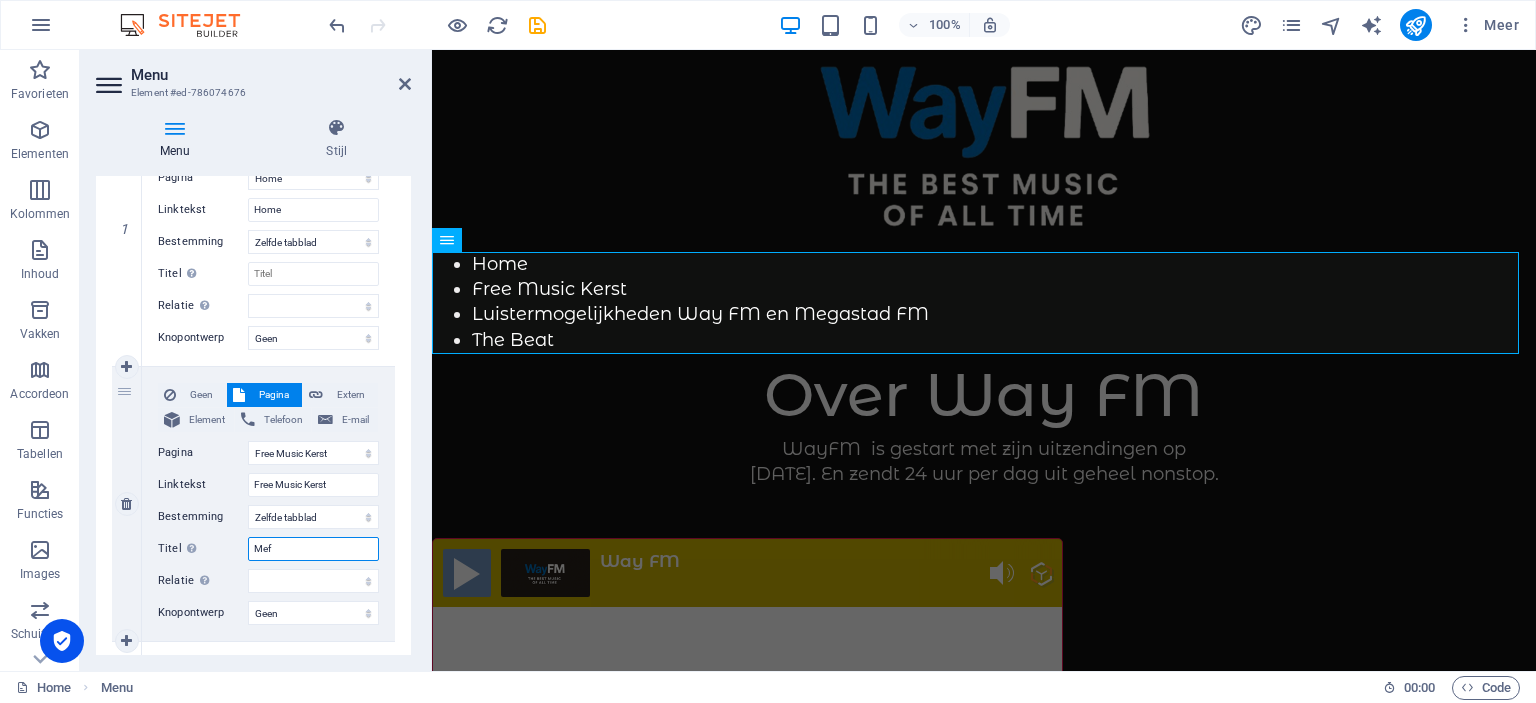 type on "Mef=" 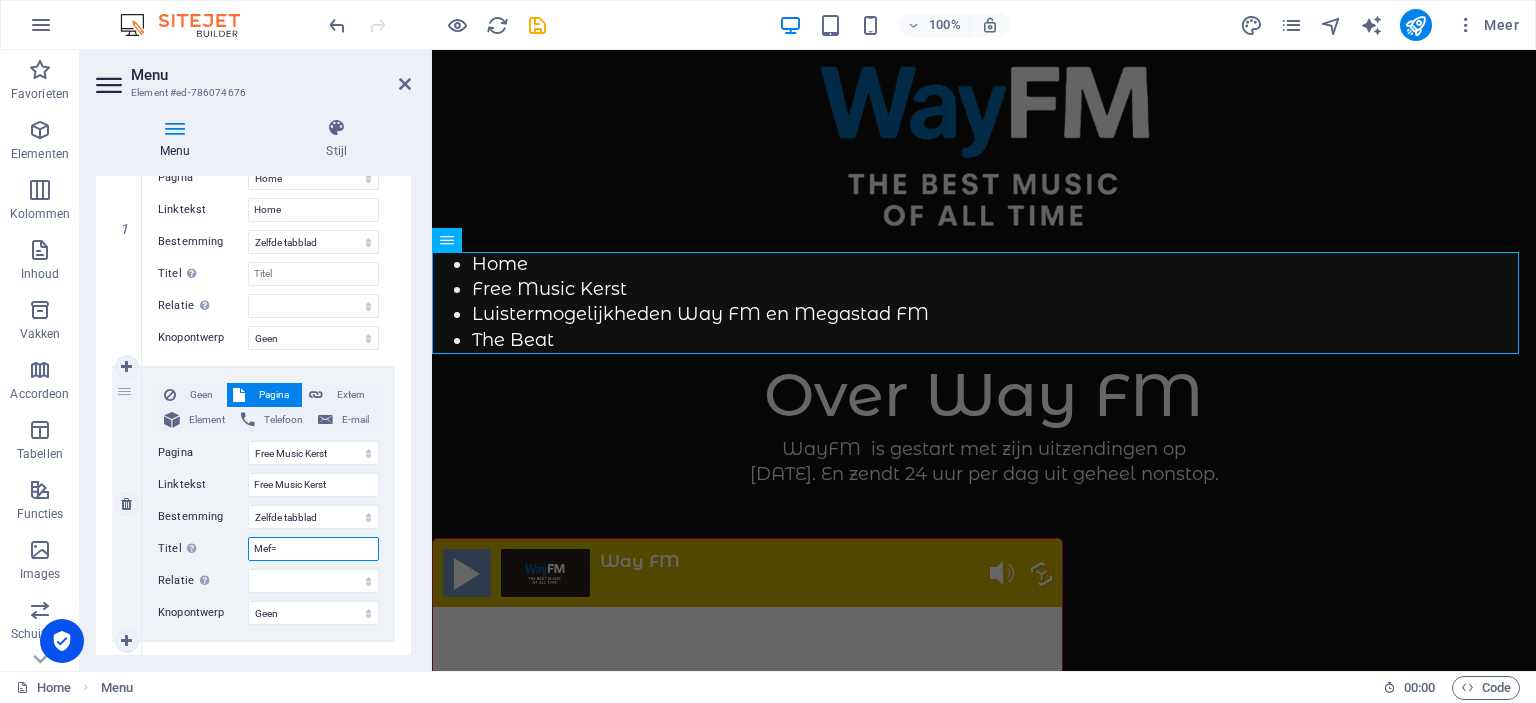 select 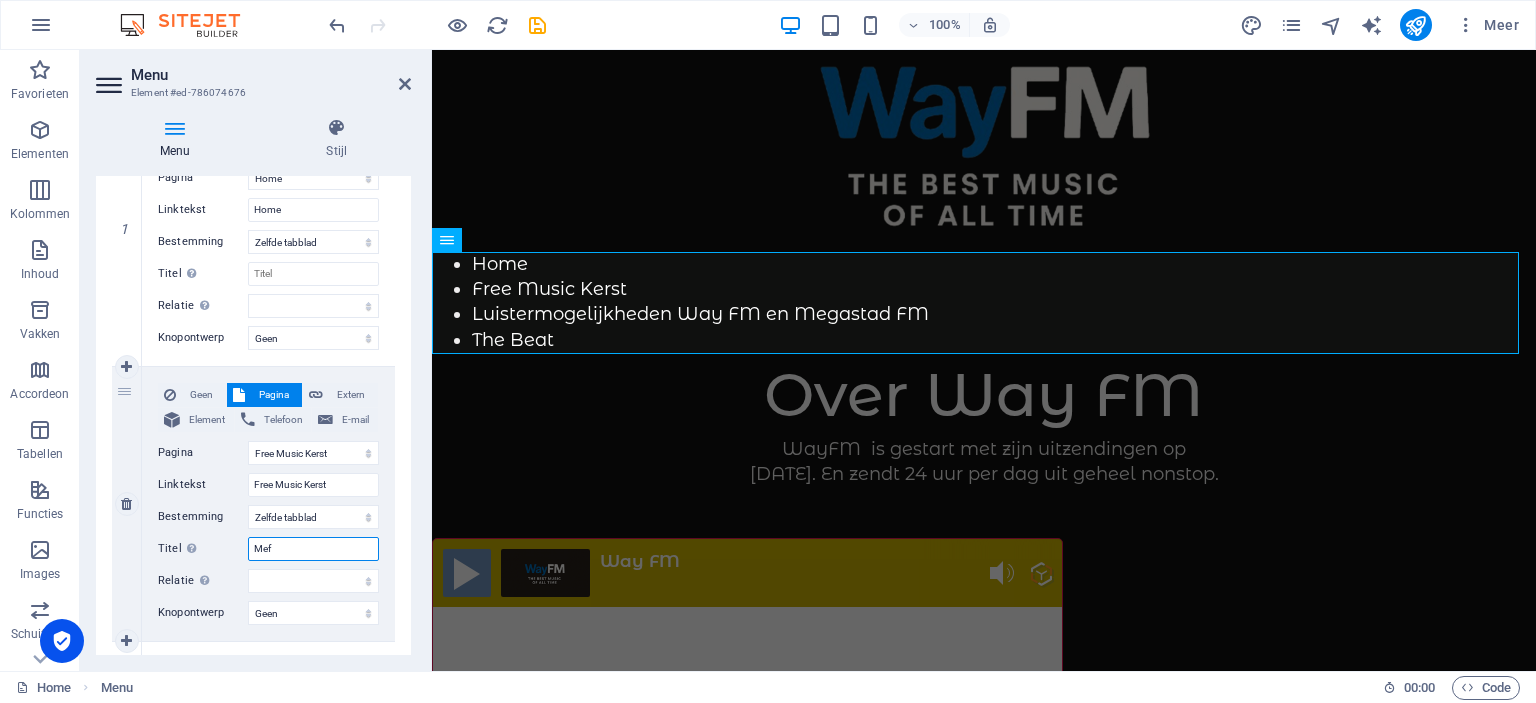 select 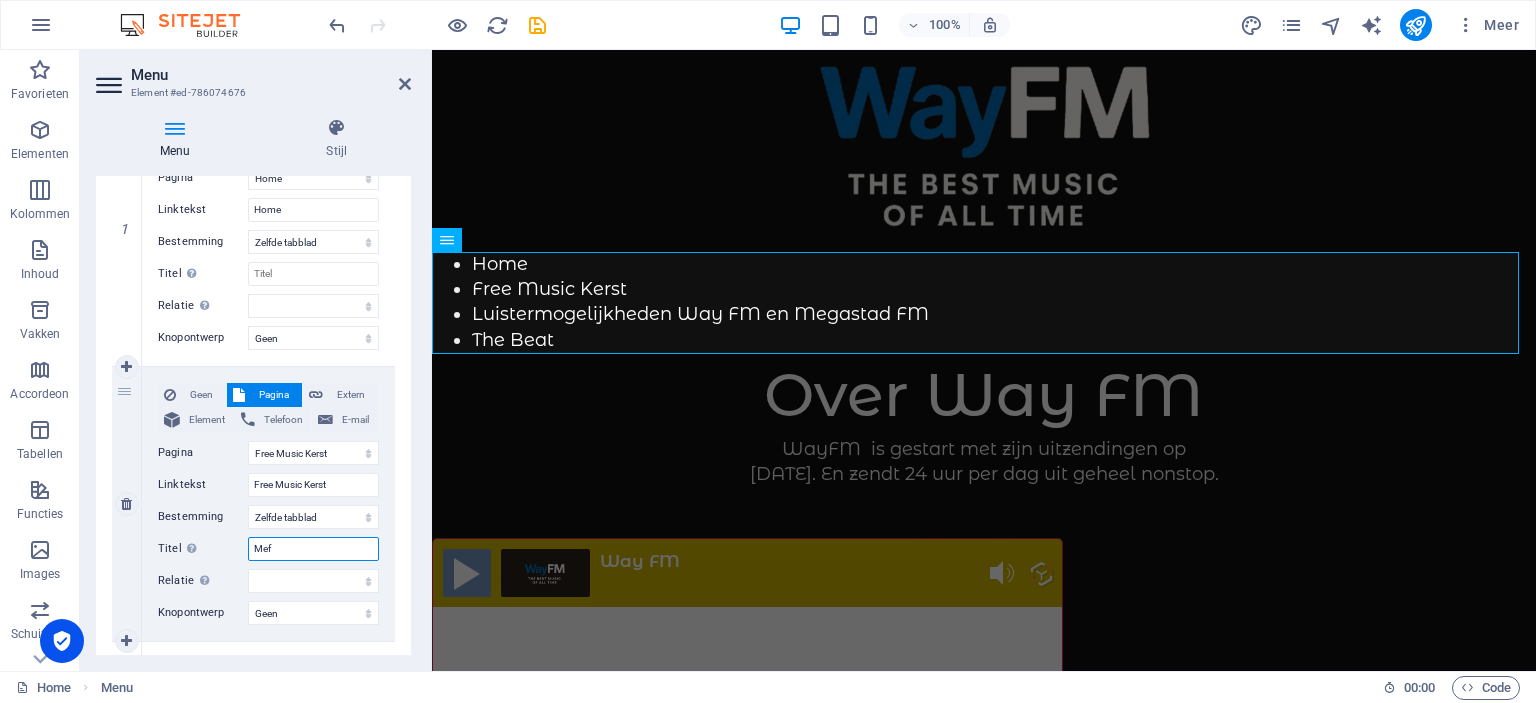 type on "Me" 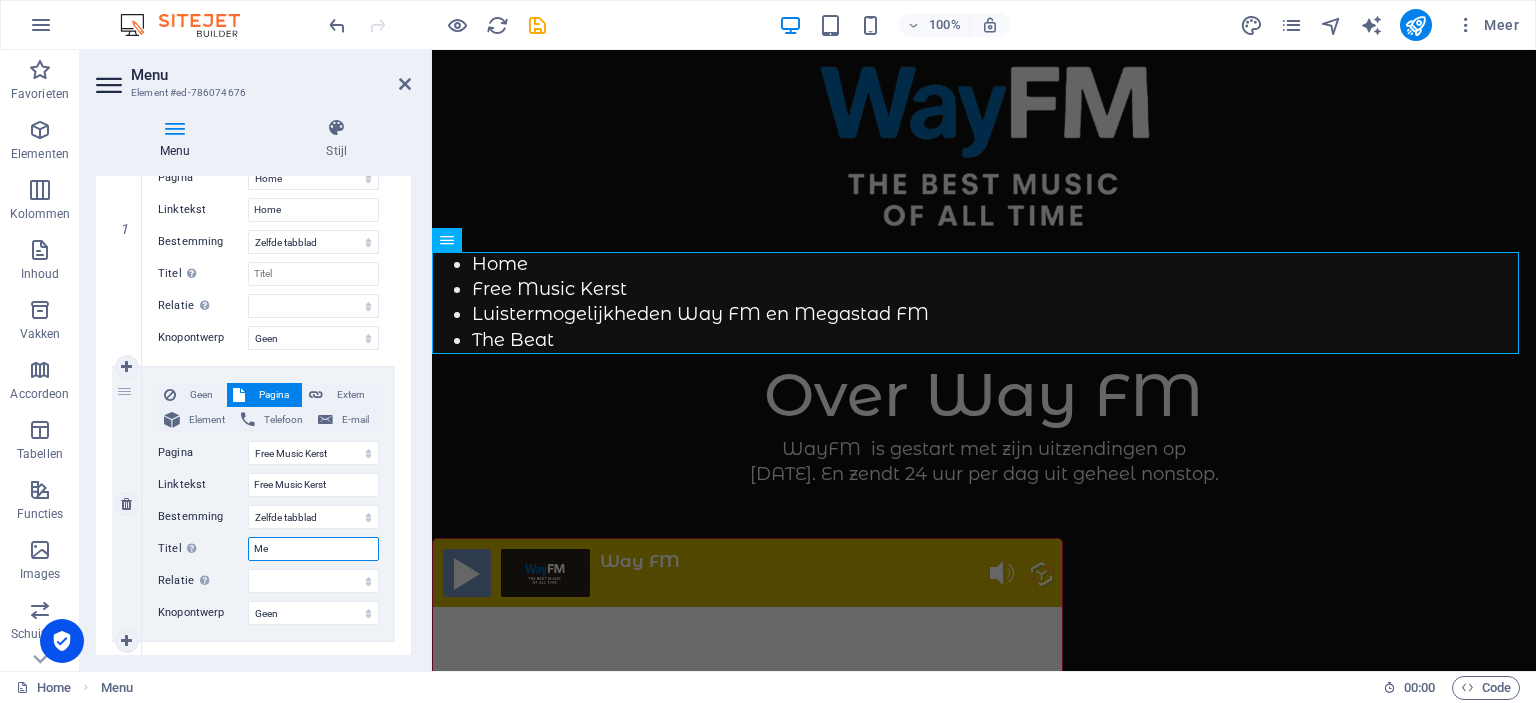 select 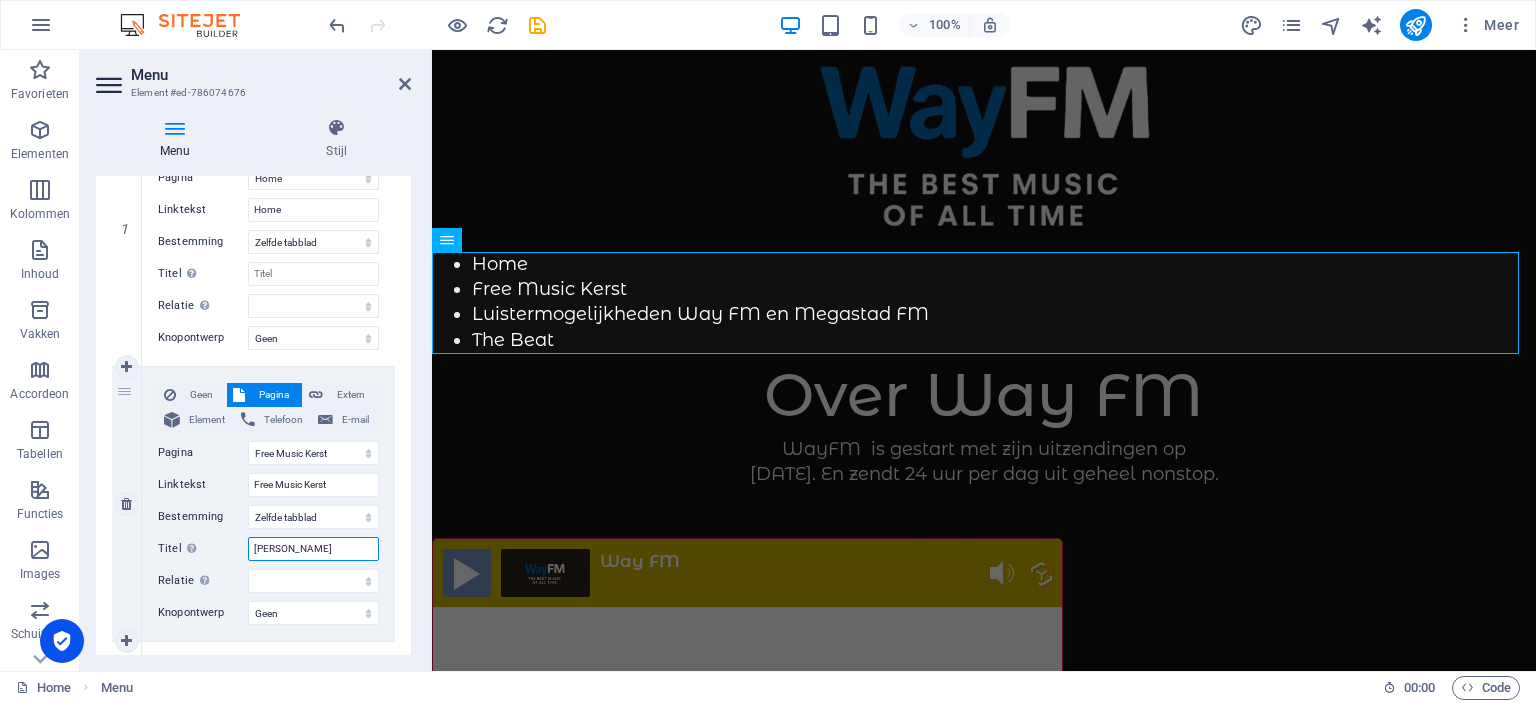 select 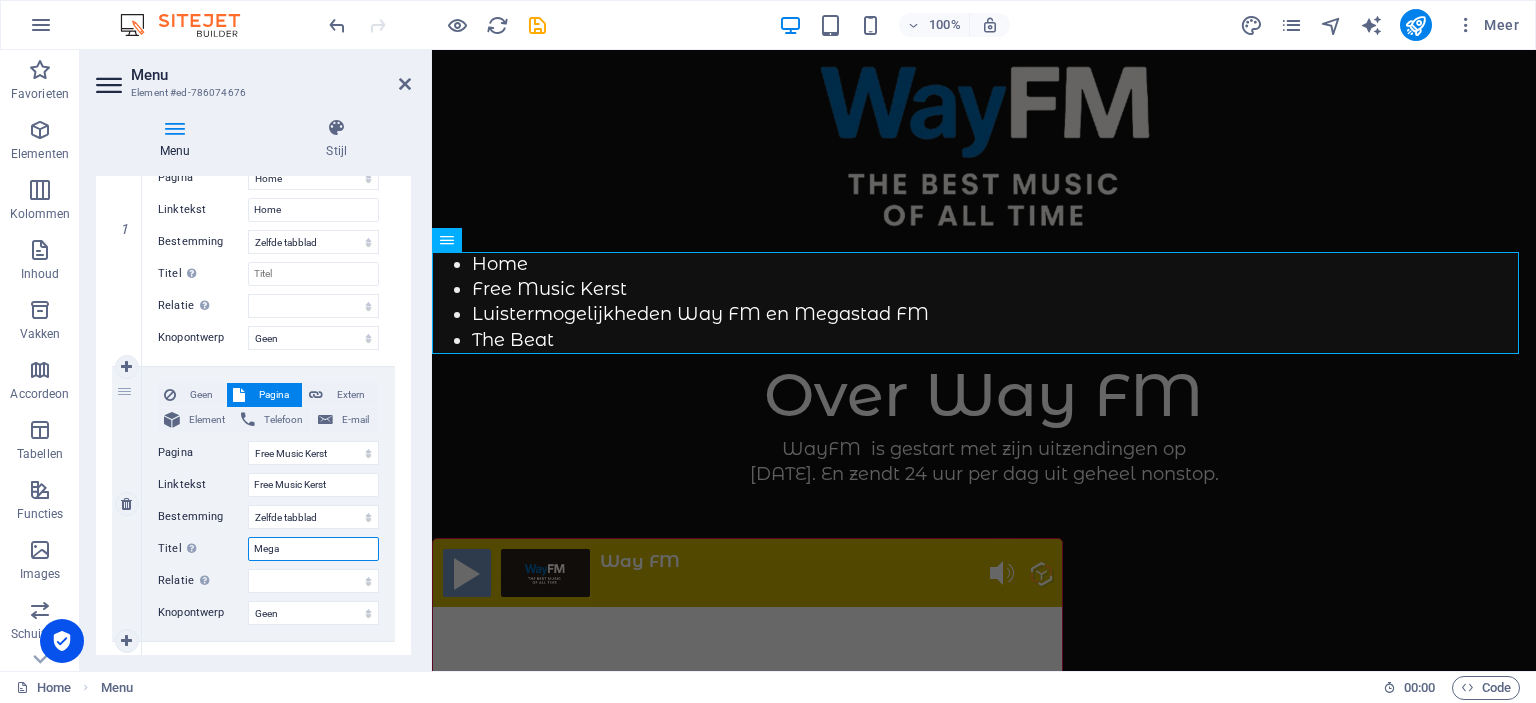 type on "Megas" 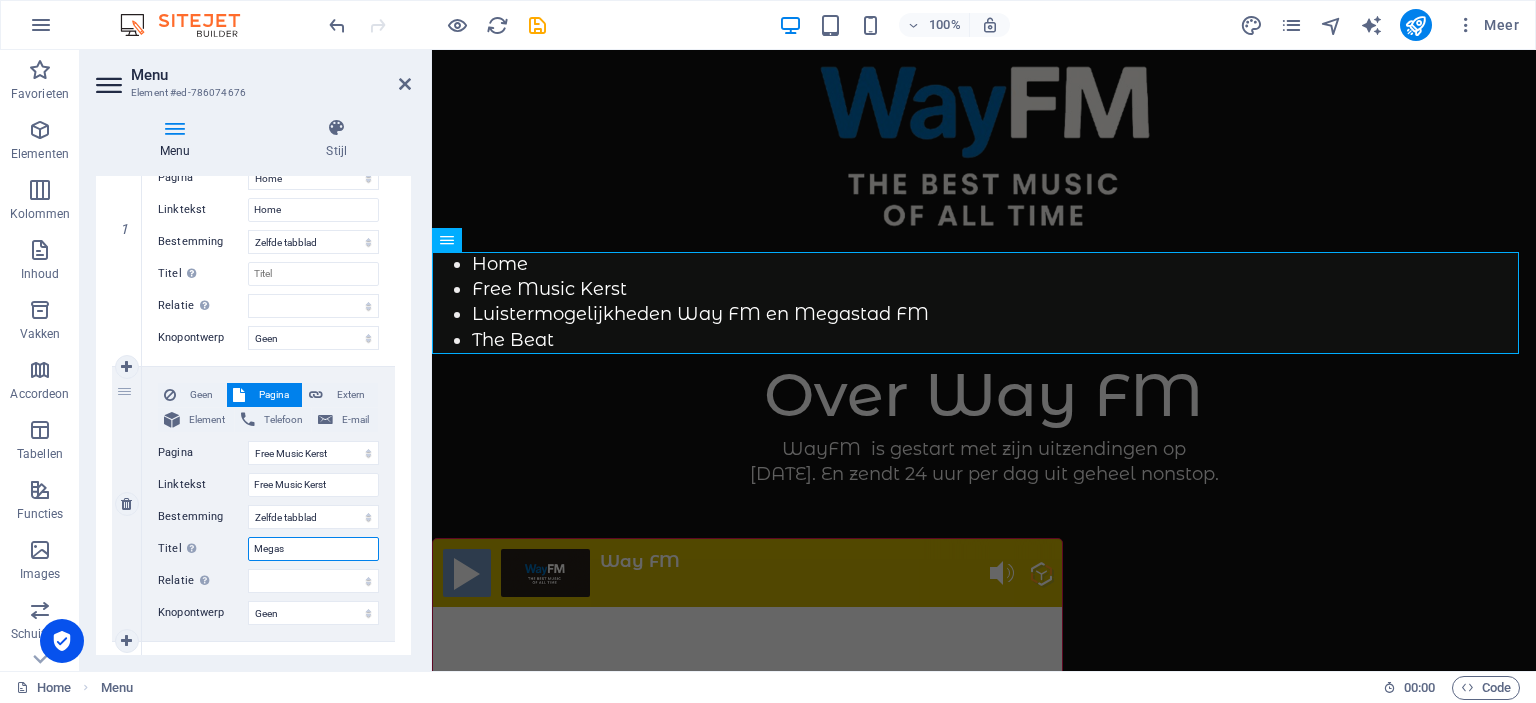 select 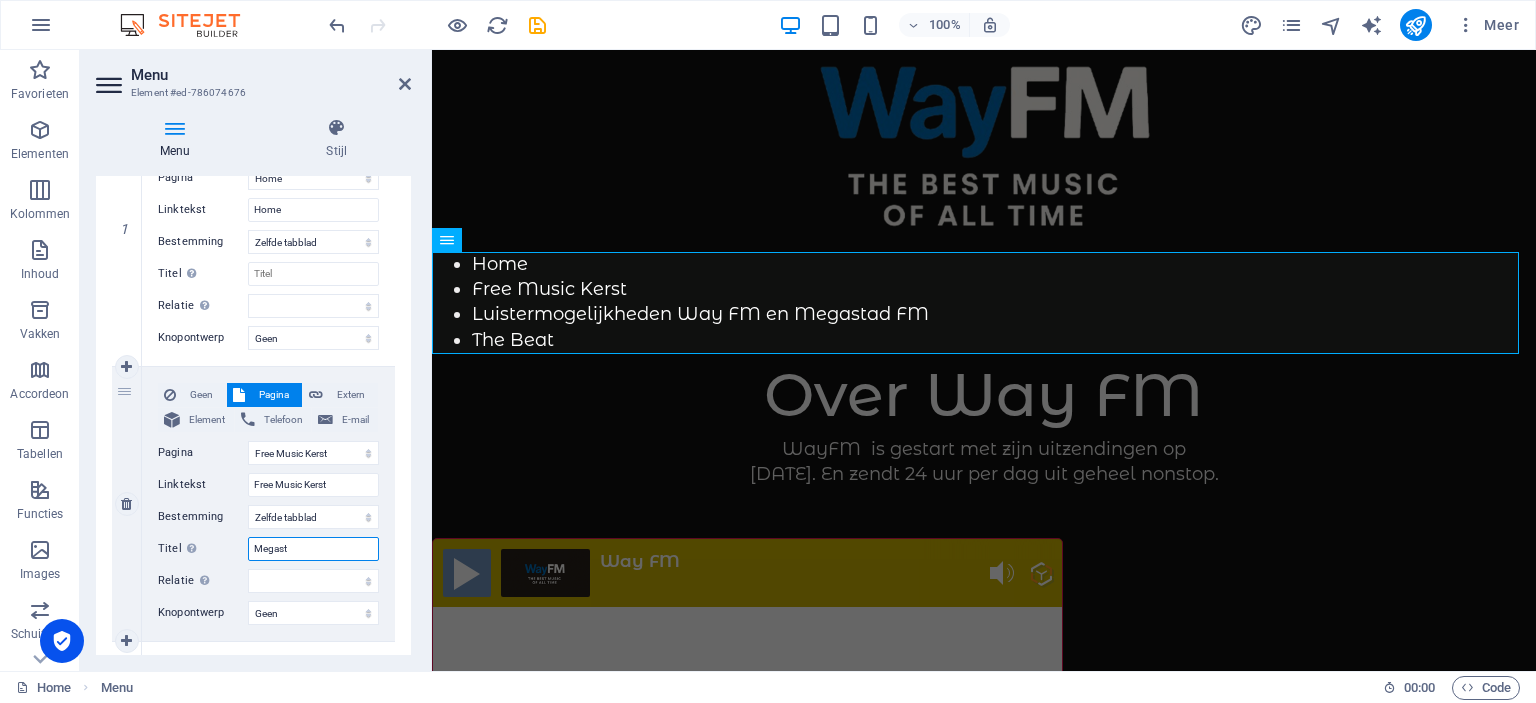type on "Megasta" 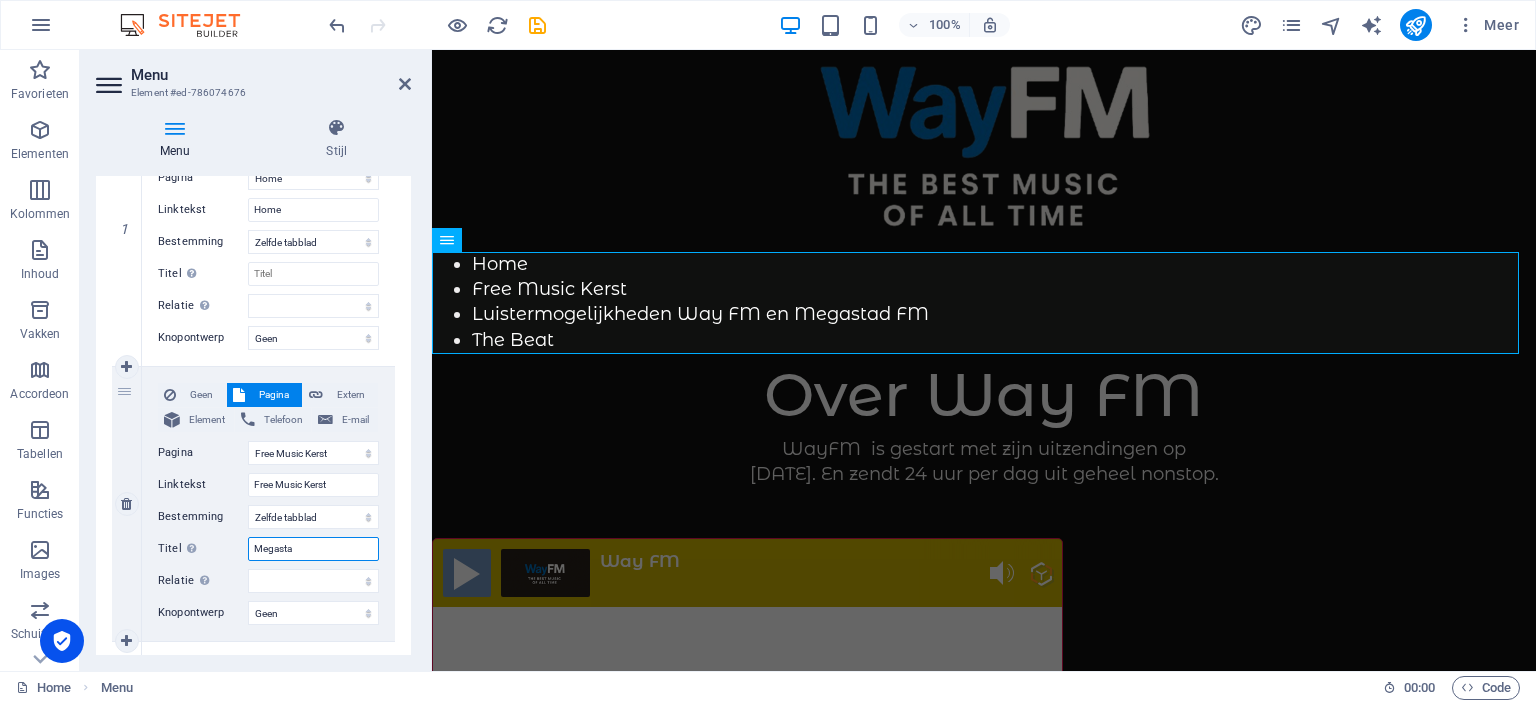 select 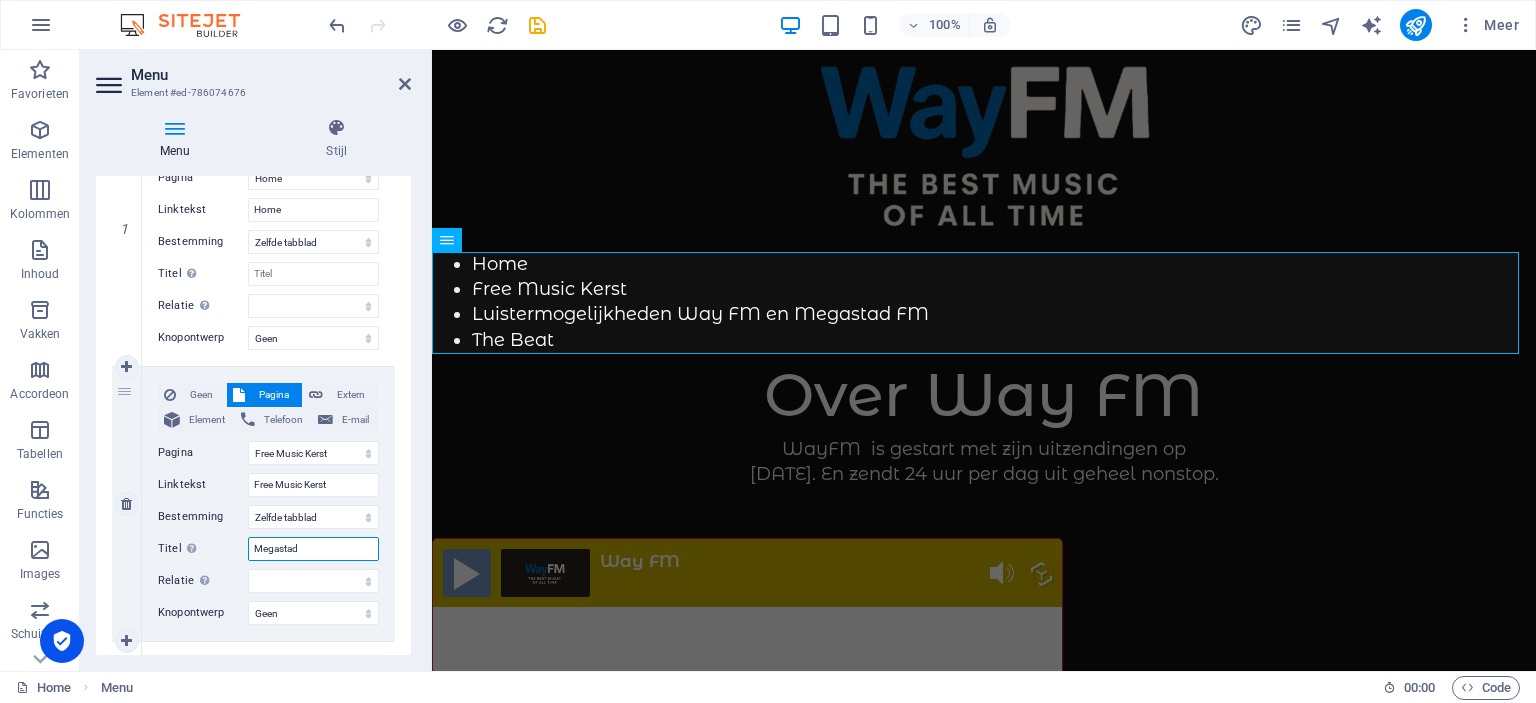 select 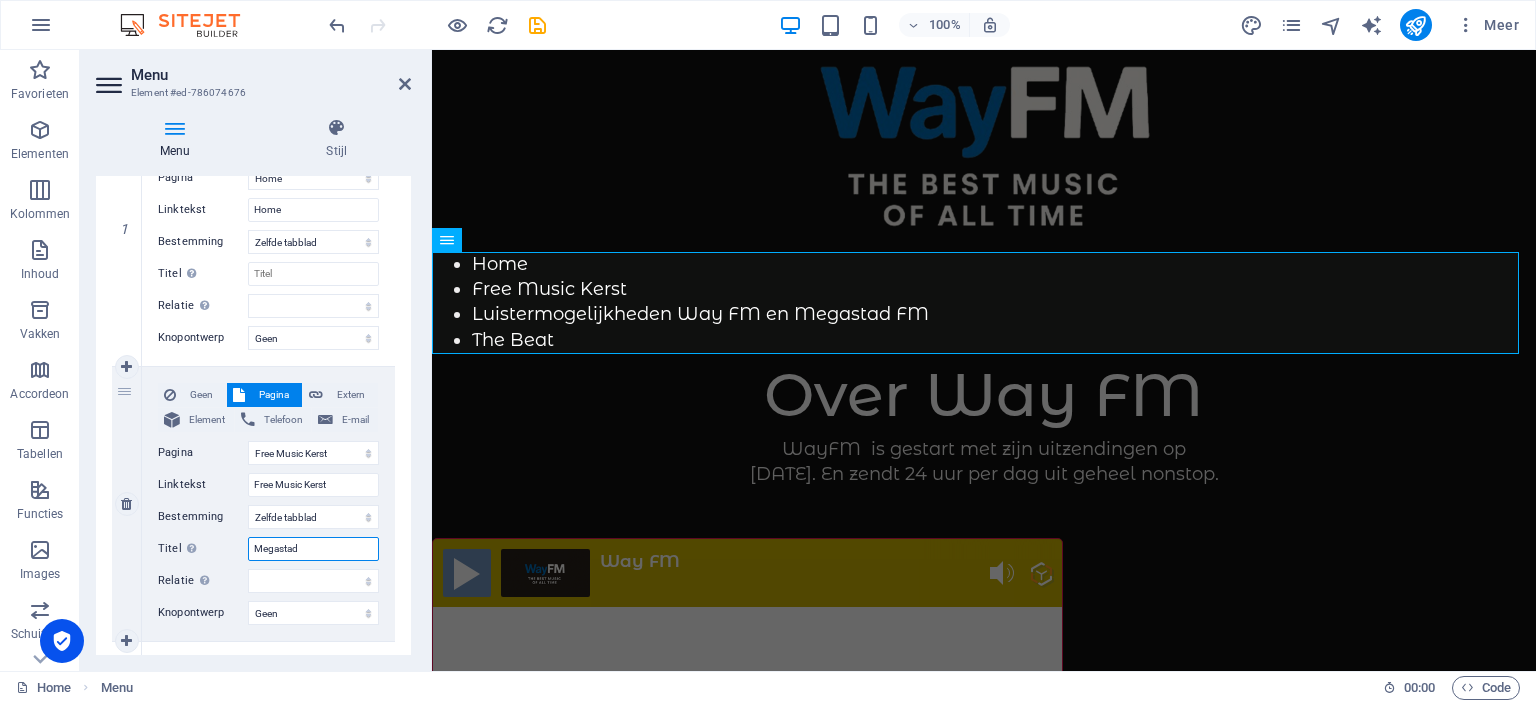 type on "Megastad" 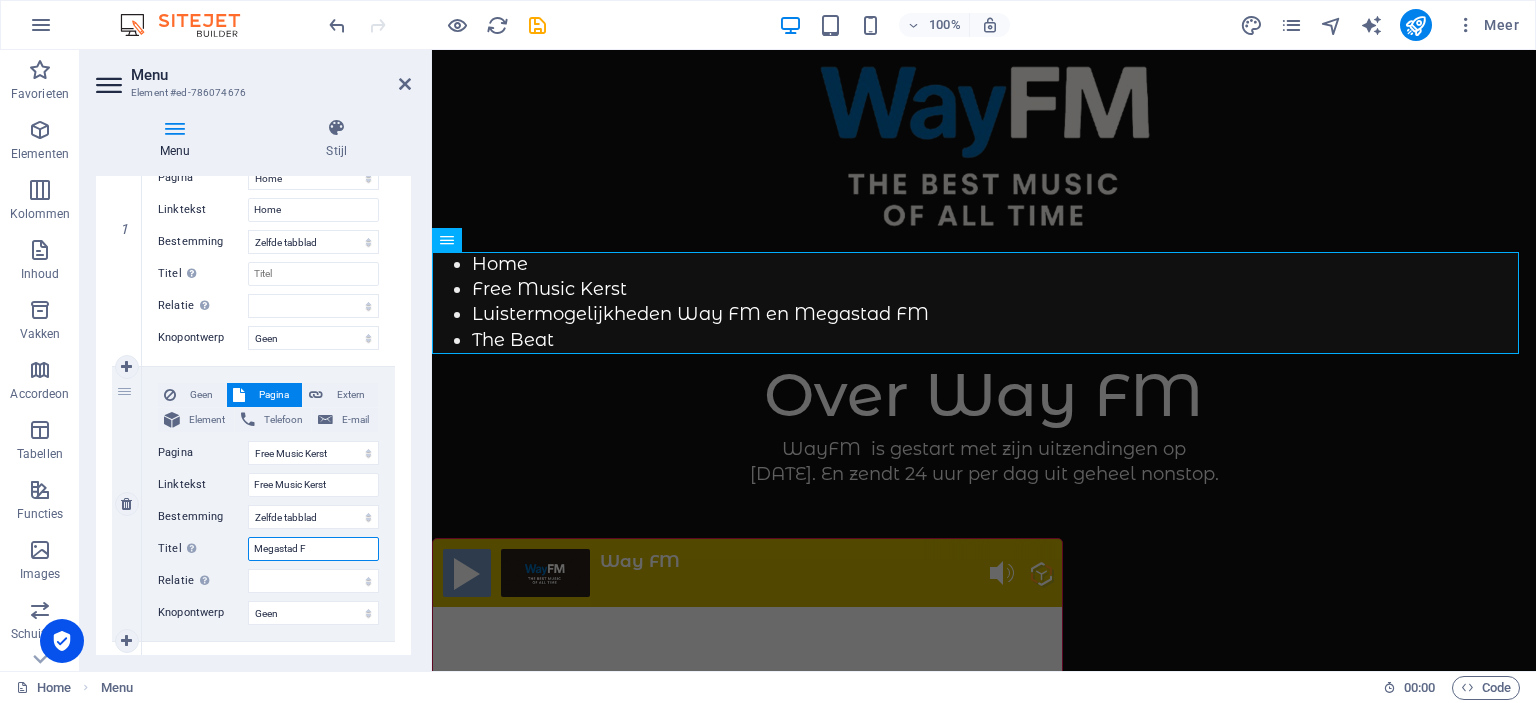 select 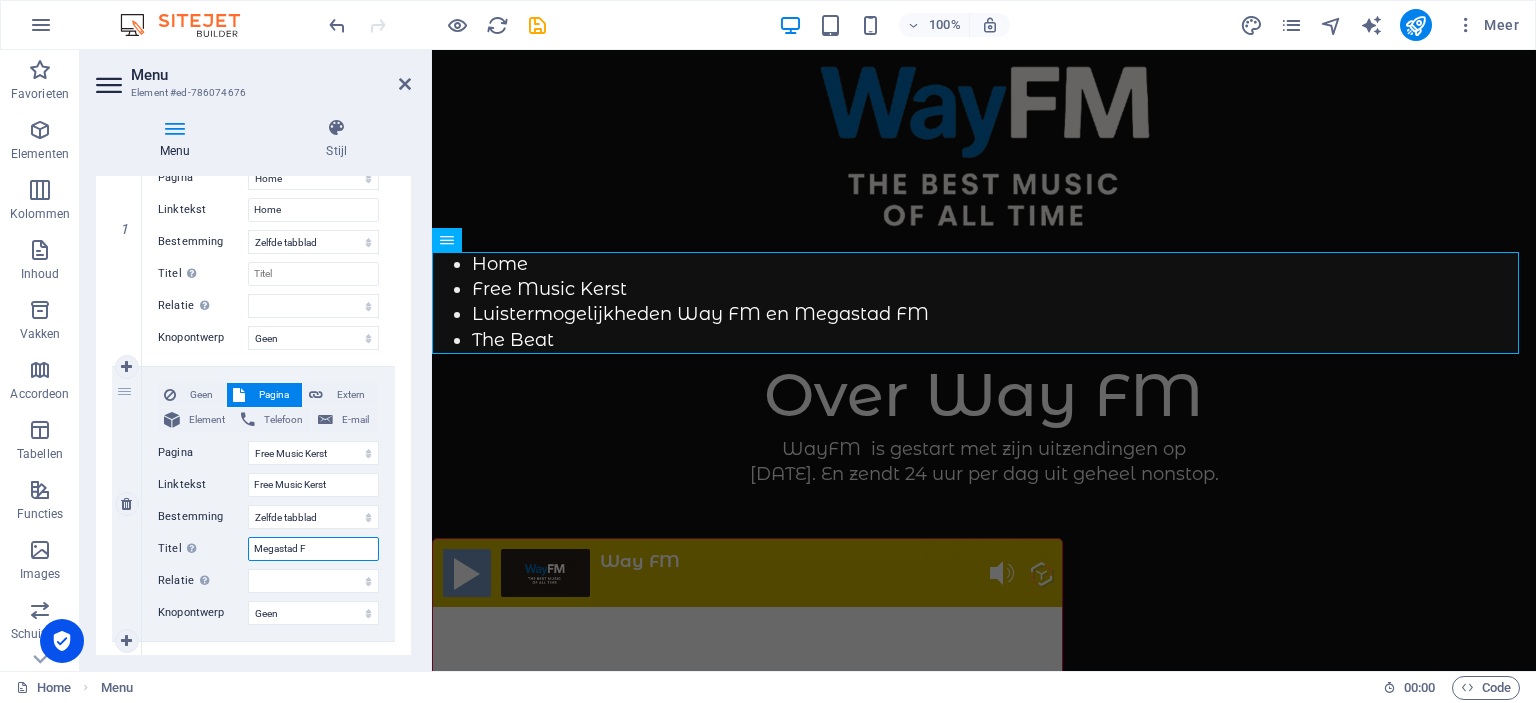 type on "Megastad FM" 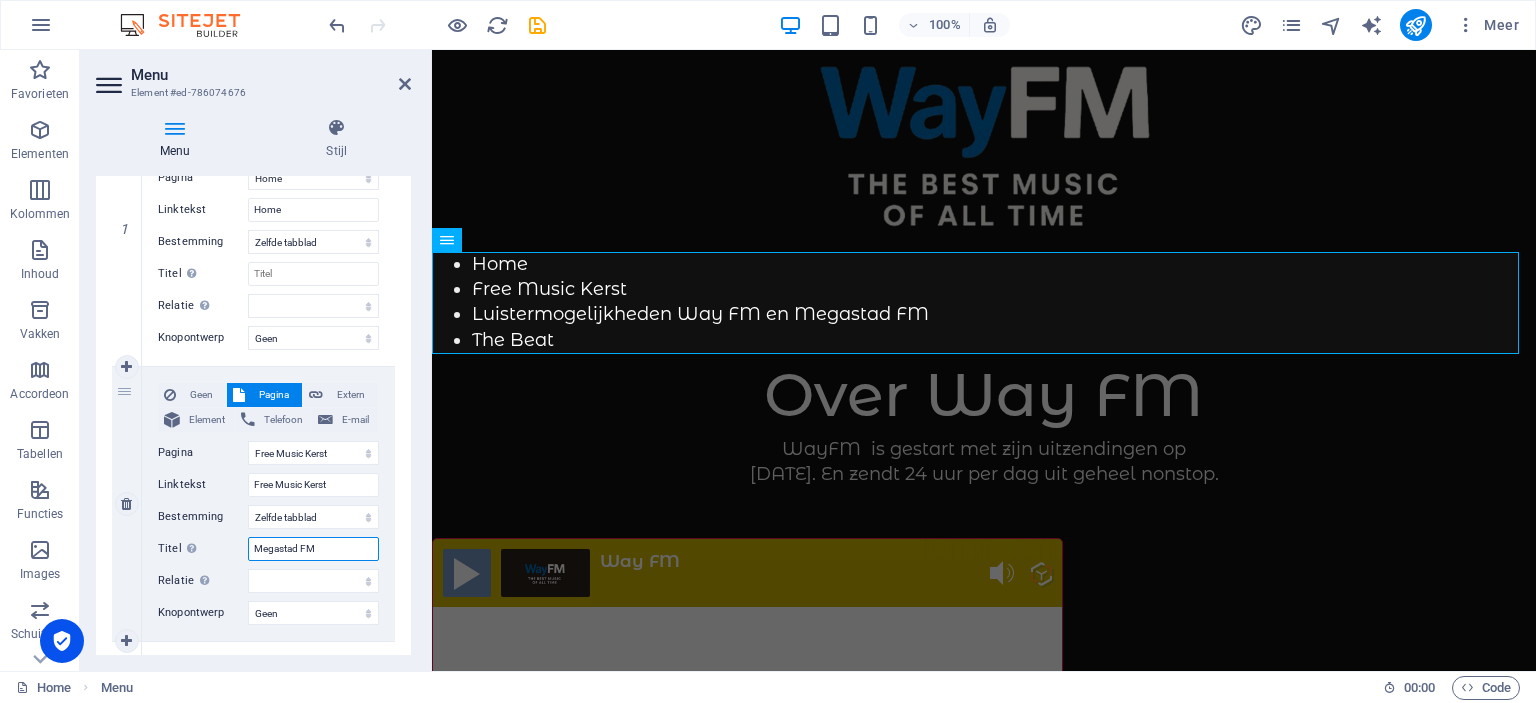 select 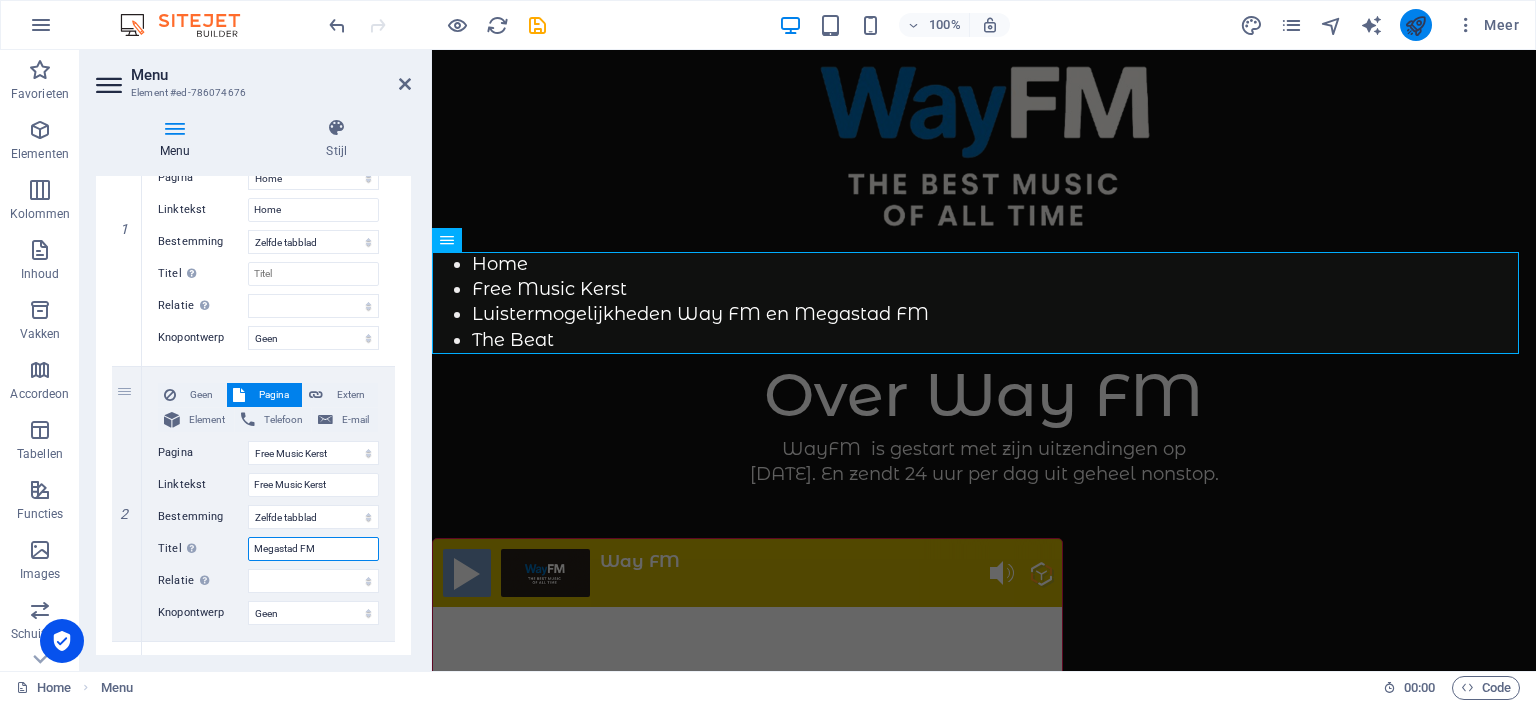 type on "Megastad FM" 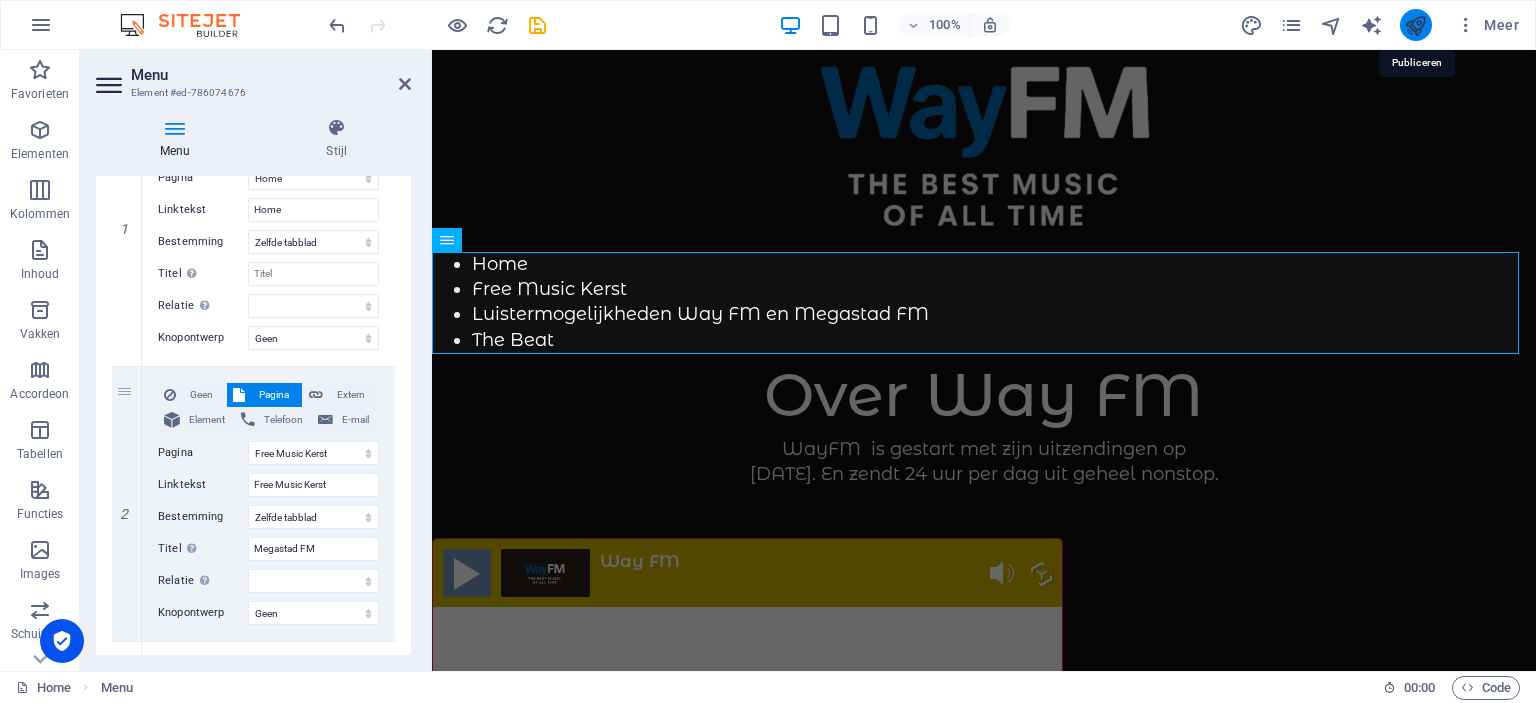 click at bounding box center (1415, 25) 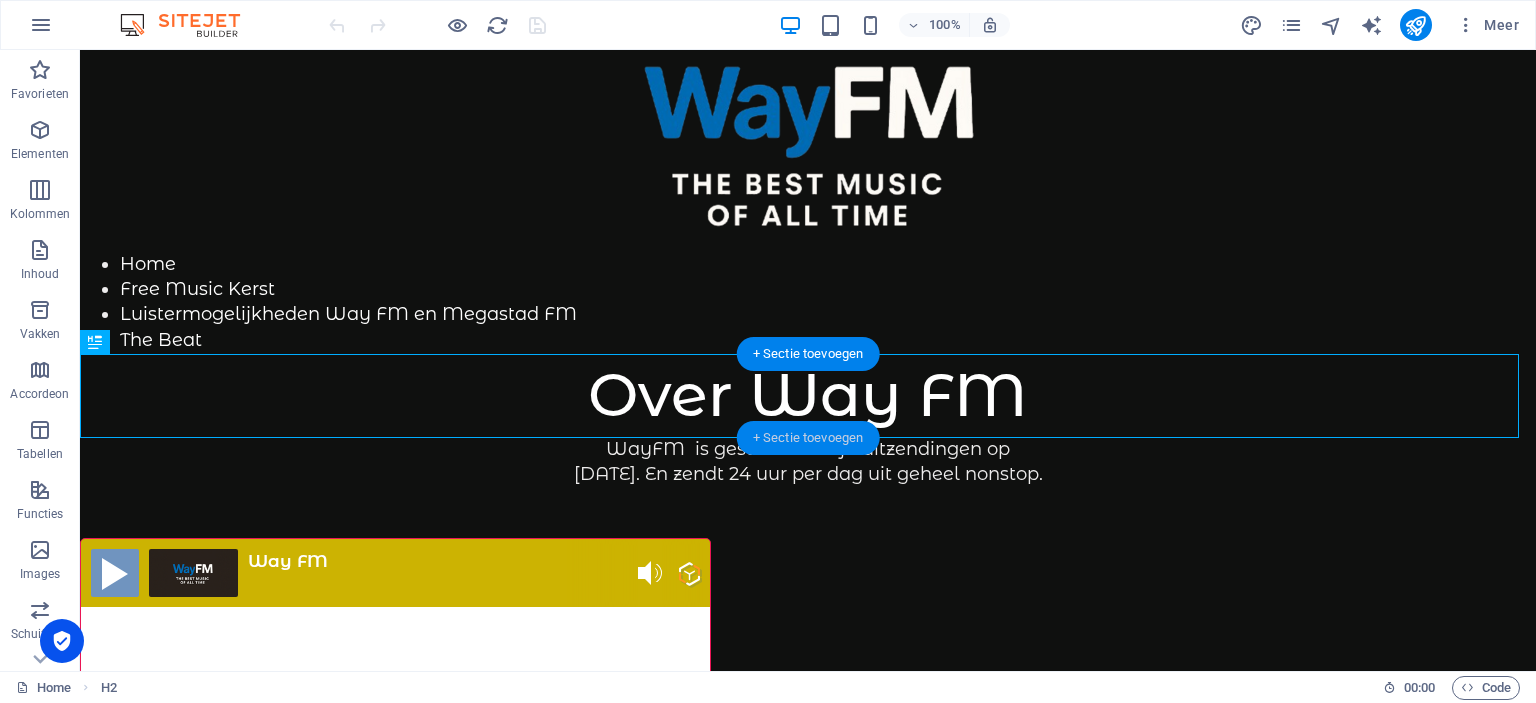 scroll, scrollTop: 0, scrollLeft: 0, axis: both 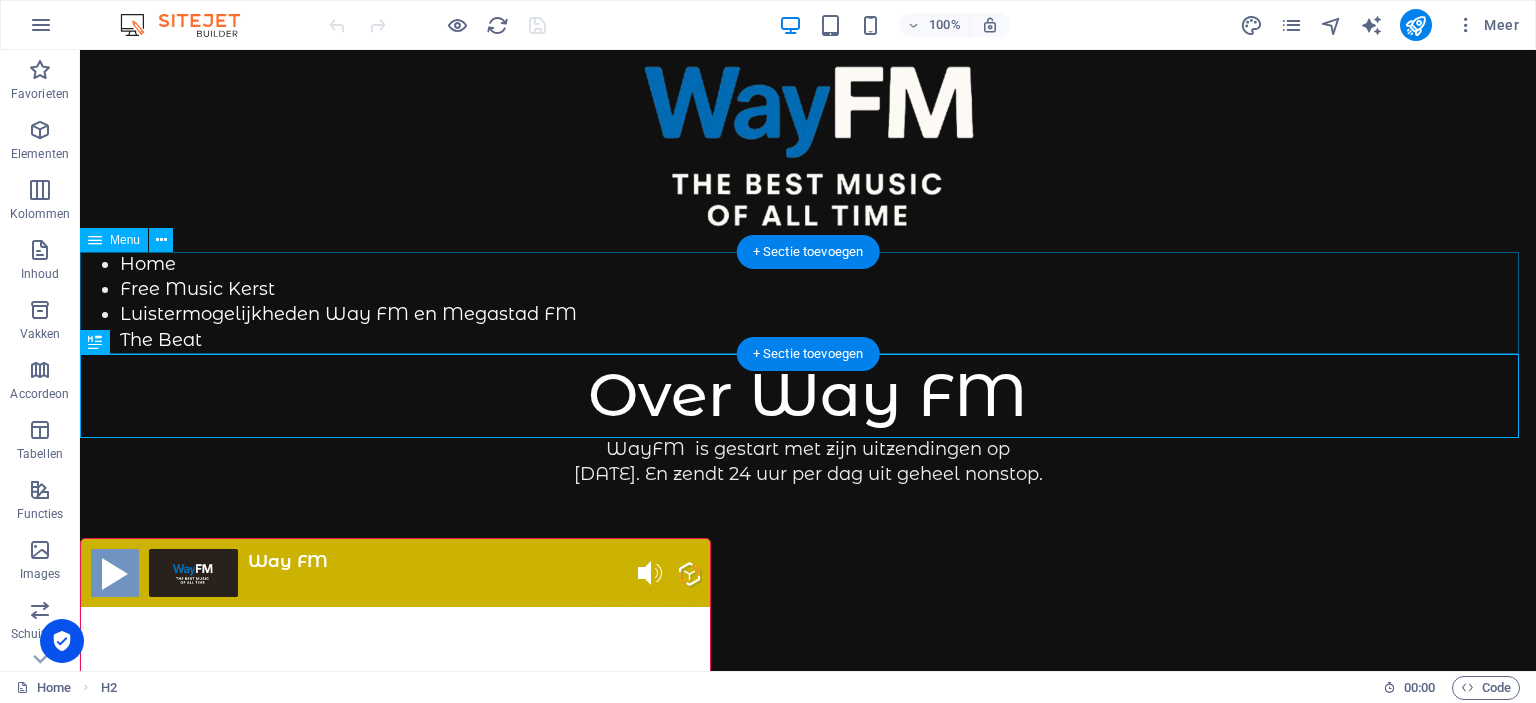 click on "Home Free Music Kerst Luistermogelijkheden Way FM en Megastad FM The Beat" at bounding box center (808, 302) 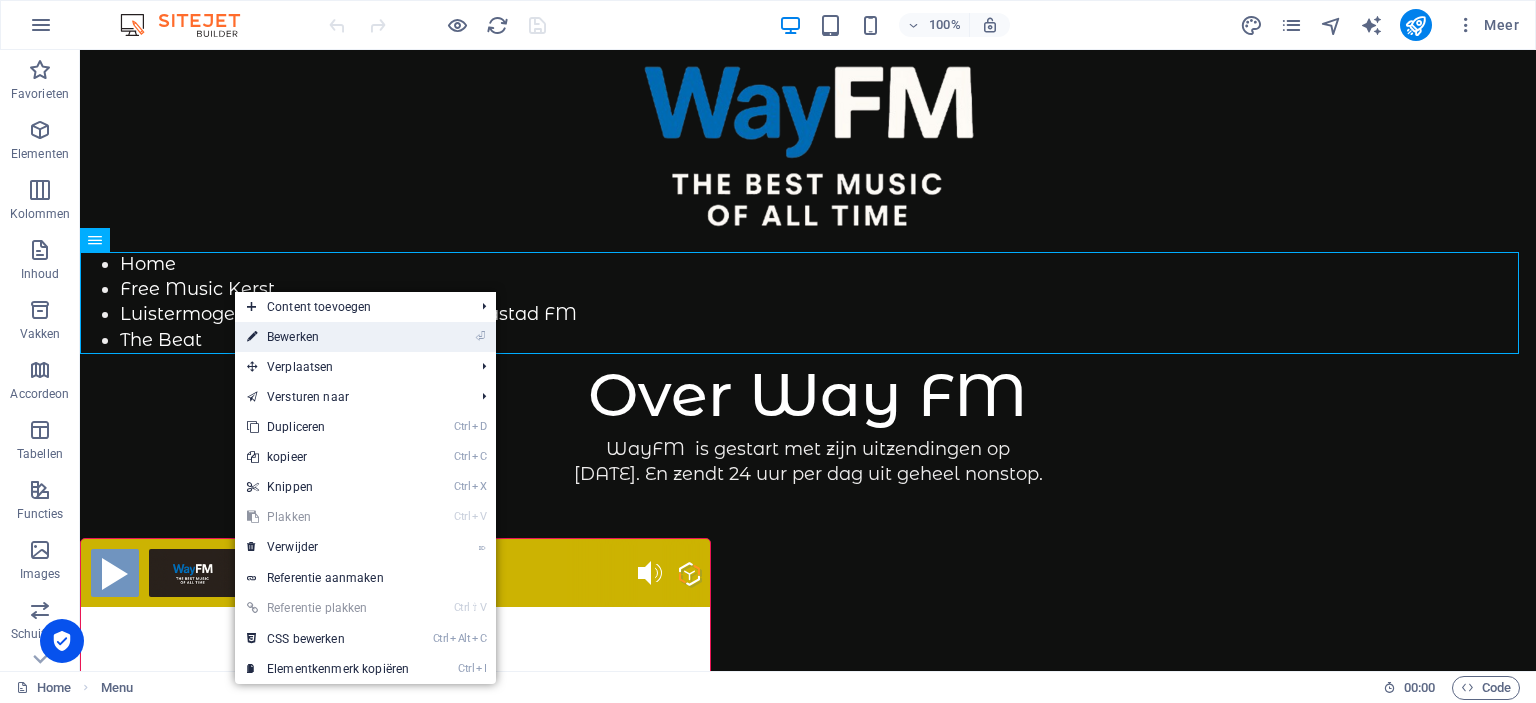 click on "⏎  Bewerken" at bounding box center (328, 337) 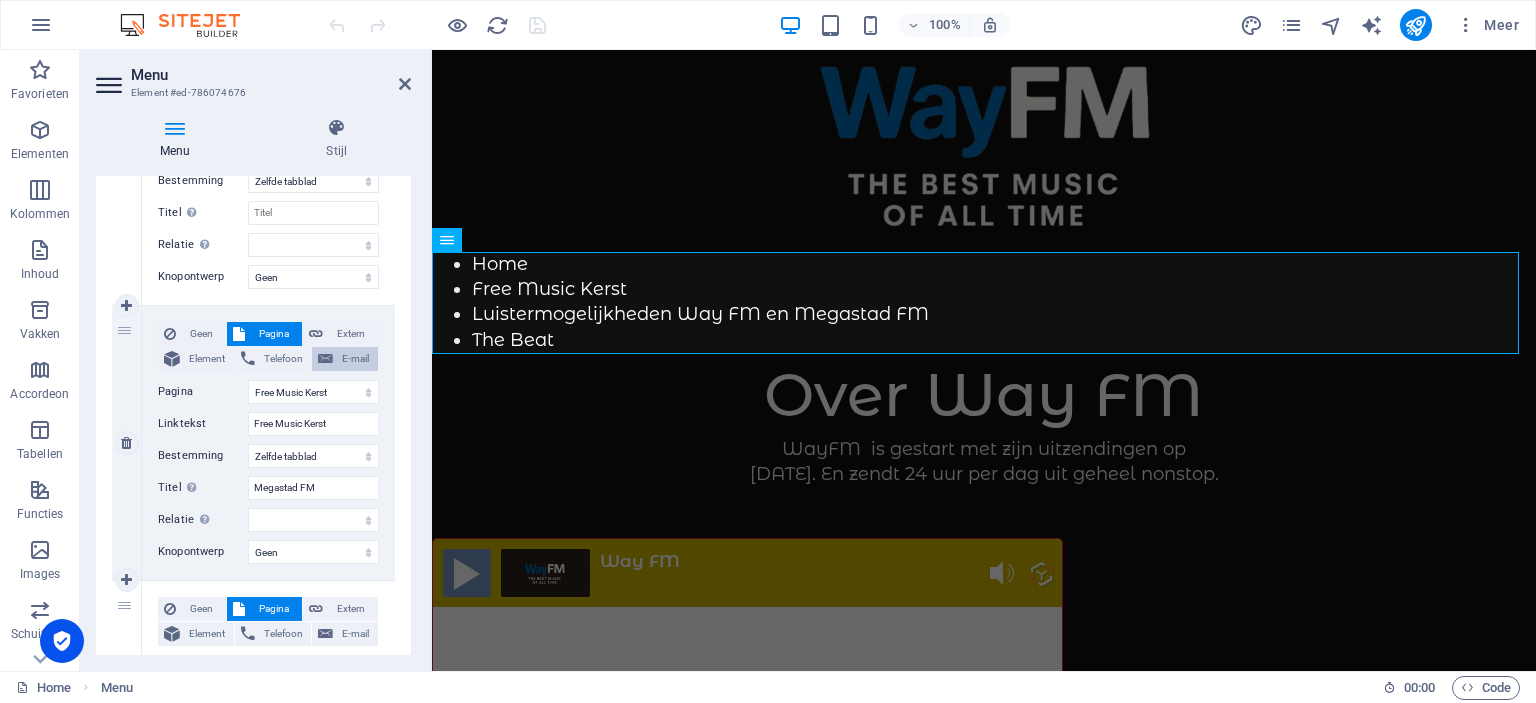 scroll, scrollTop: 365, scrollLeft: 0, axis: vertical 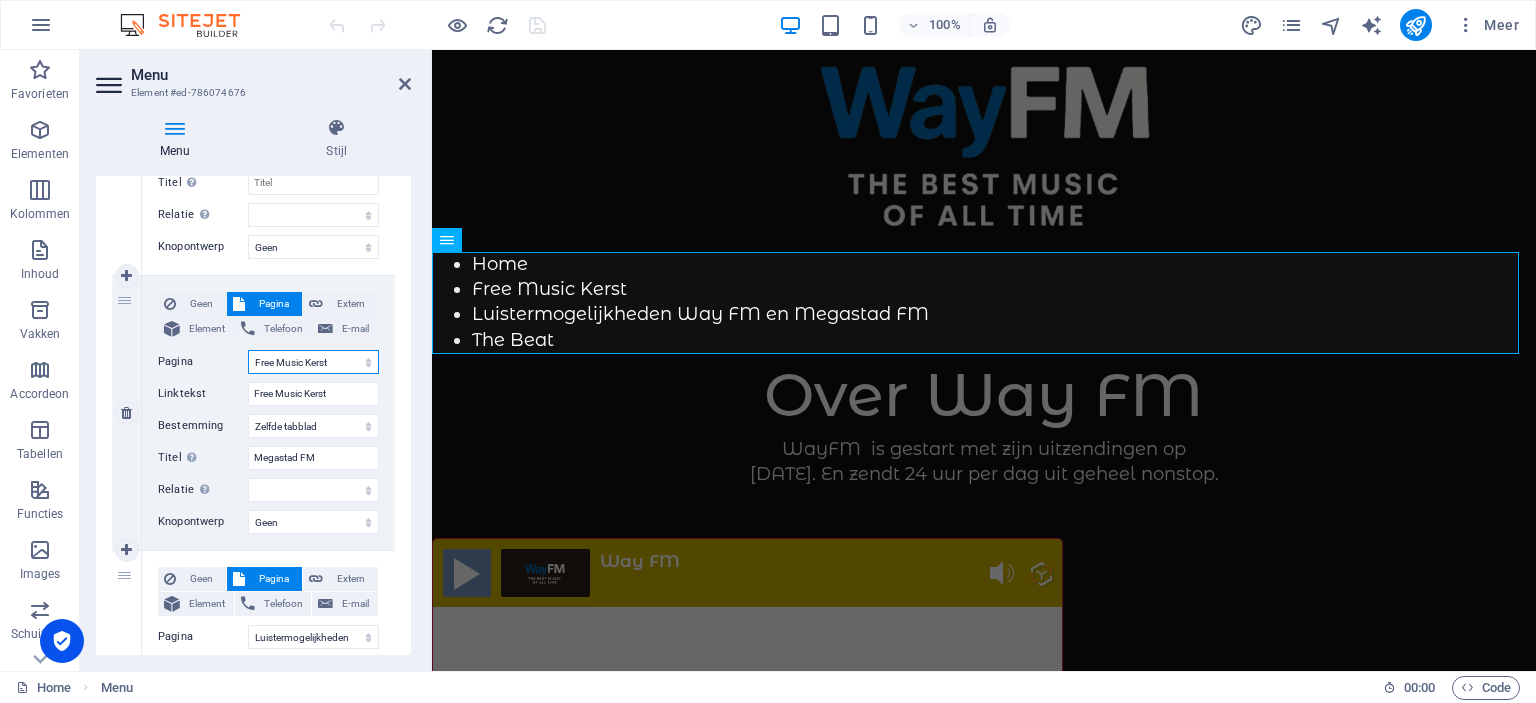 click on "Home Free Music Kerst Luistermogelijkheden Way FM en Megastad FM The Beat" at bounding box center [313, 362] 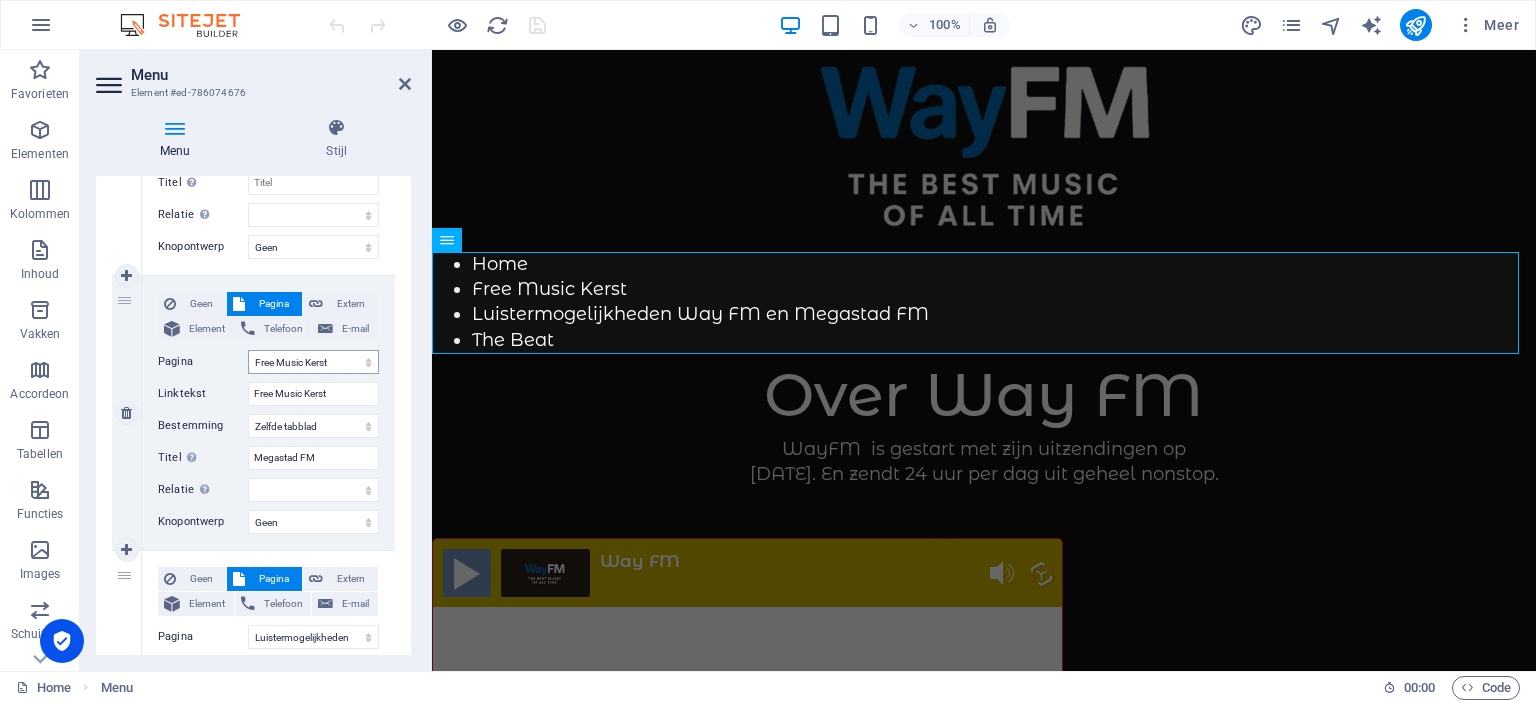 click on "Relatie Geeft de  relatie van deze link met de bestemming  aan. De waarde "nofollow" zegt tegen bijvoorbeeld zoekmachines dat ze de link niet moeten volgen. Dit veld kan leeg worden gelaten." at bounding box center [203, 490] 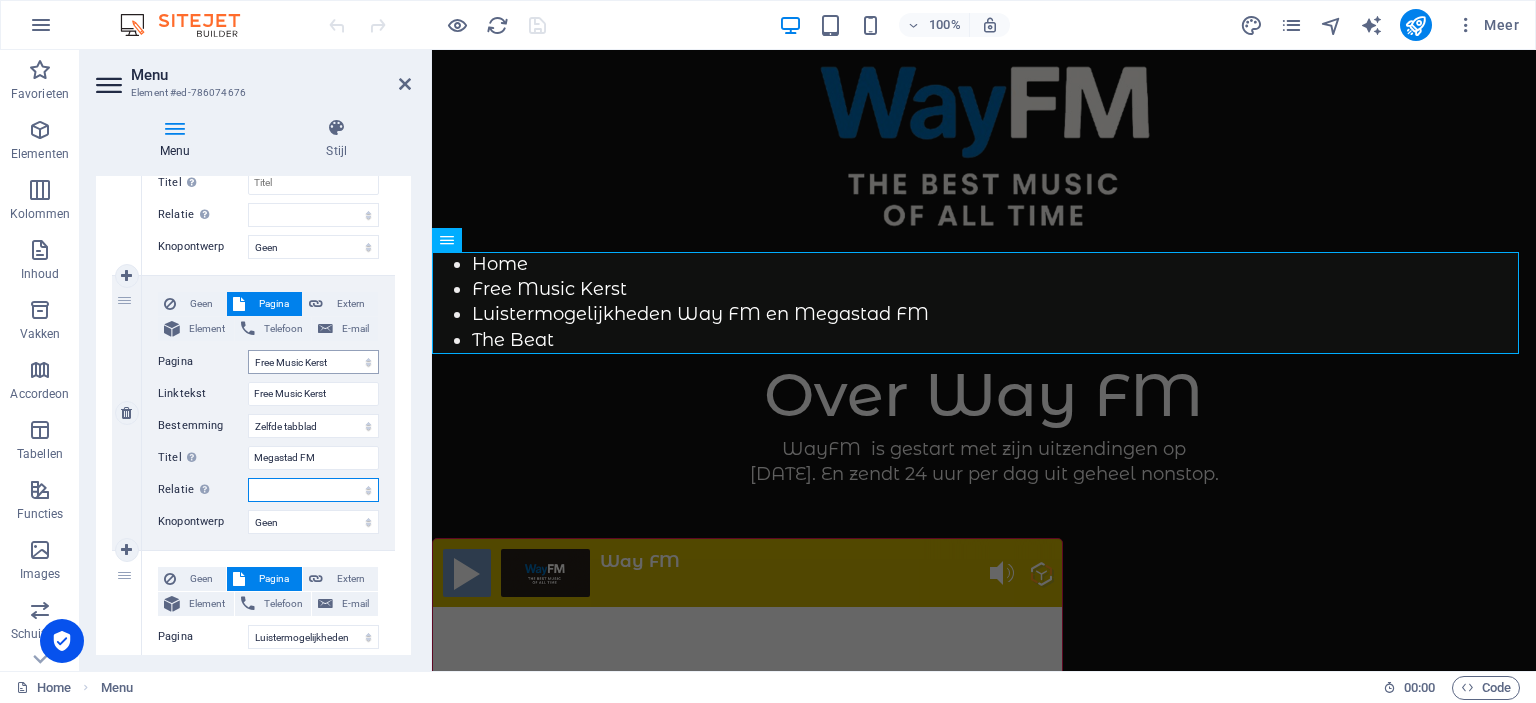 click on "afwisselend auteur bladwijzer extern hulp licentie volgende nofollow noreferrer noopener vorige zoeken tag" at bounding box center (313, 490) 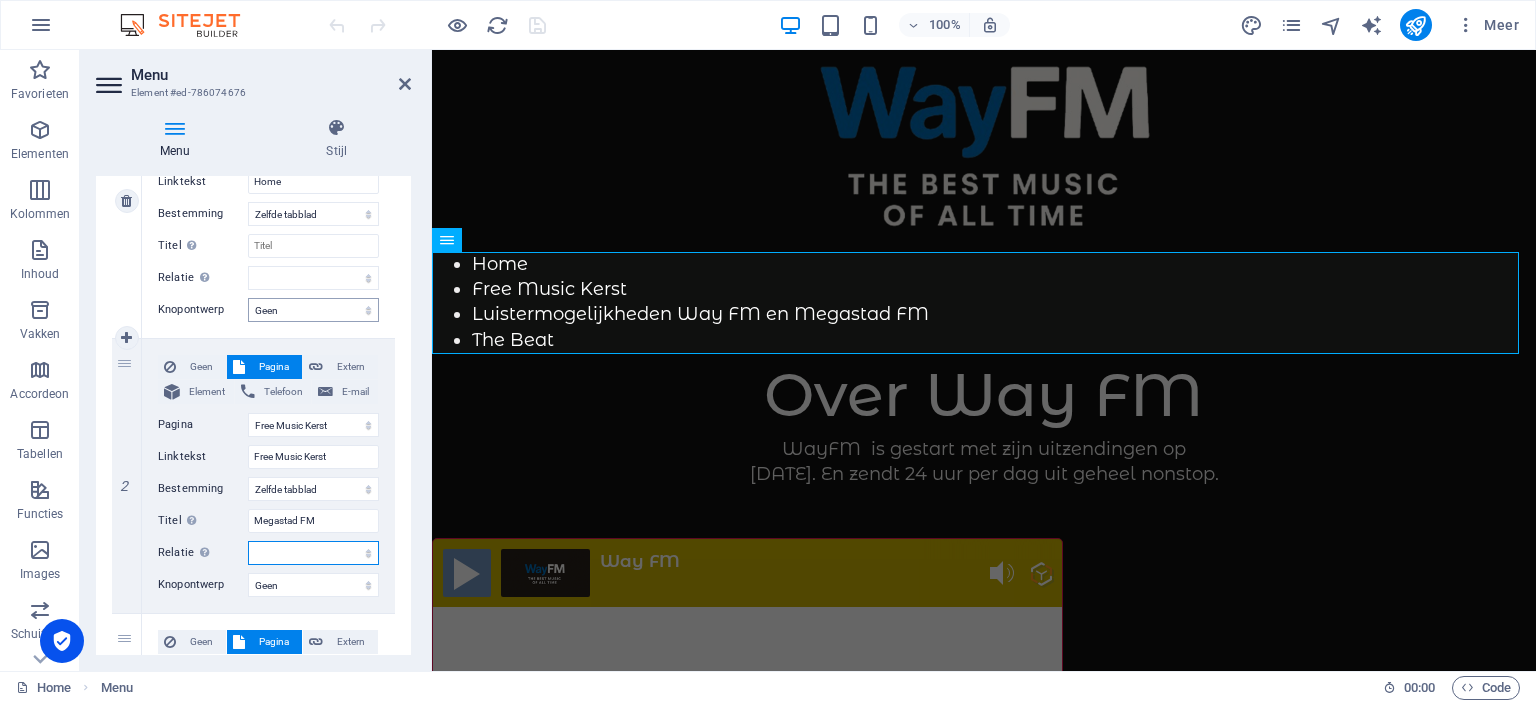 scroll, scrollTop: 456, scrollLeft: 0, axis: vertical 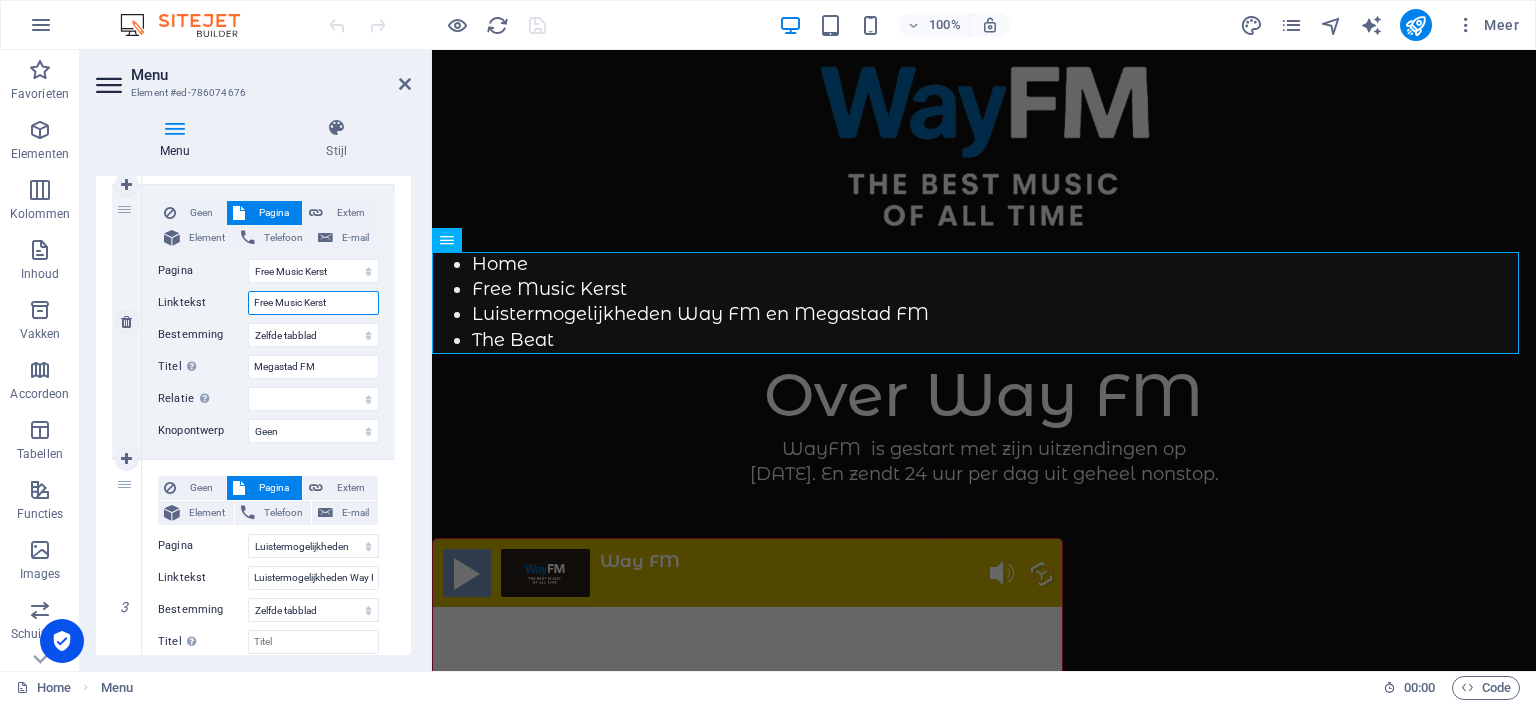 click on "Free Music Kerst" at bounding box center (313, 303) 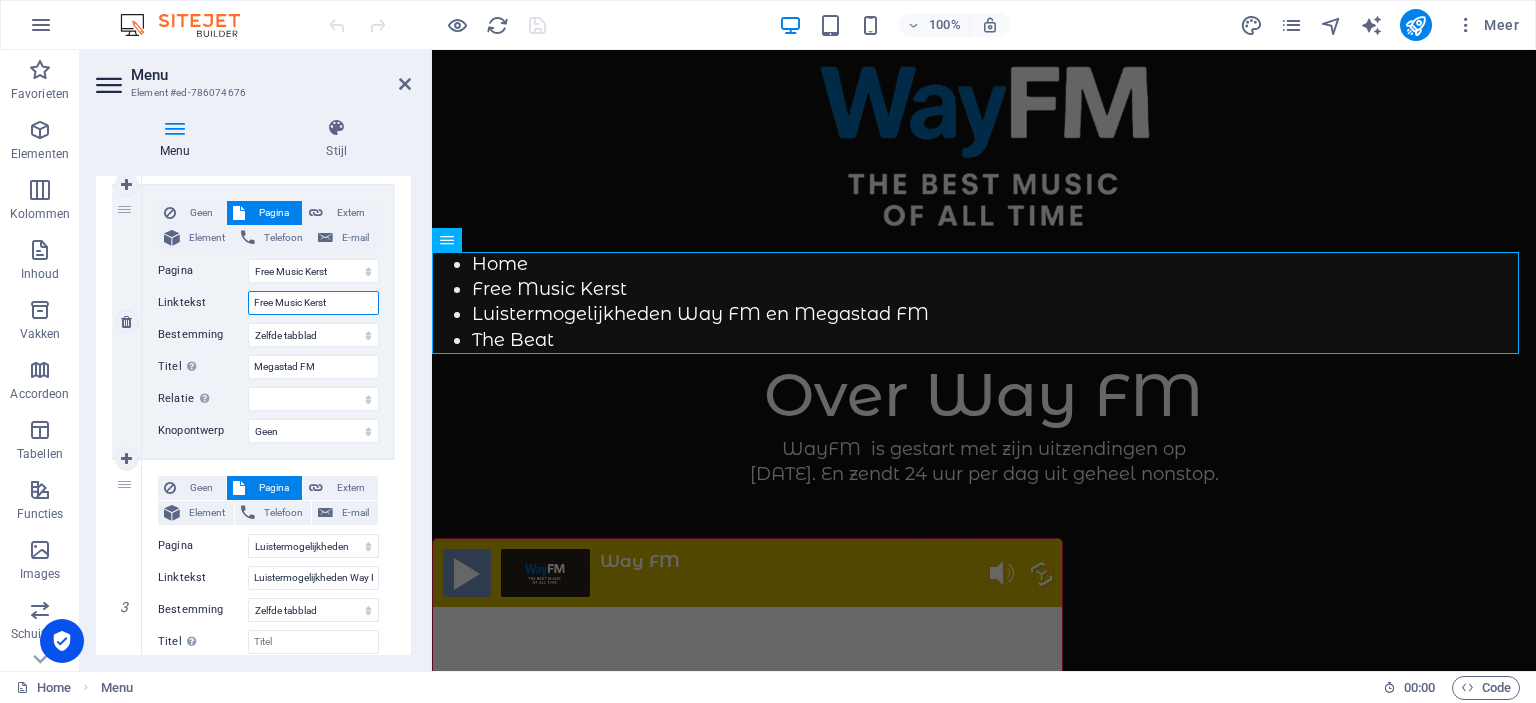 click on "Free Music Kerst" at bounding box center [313, 303] 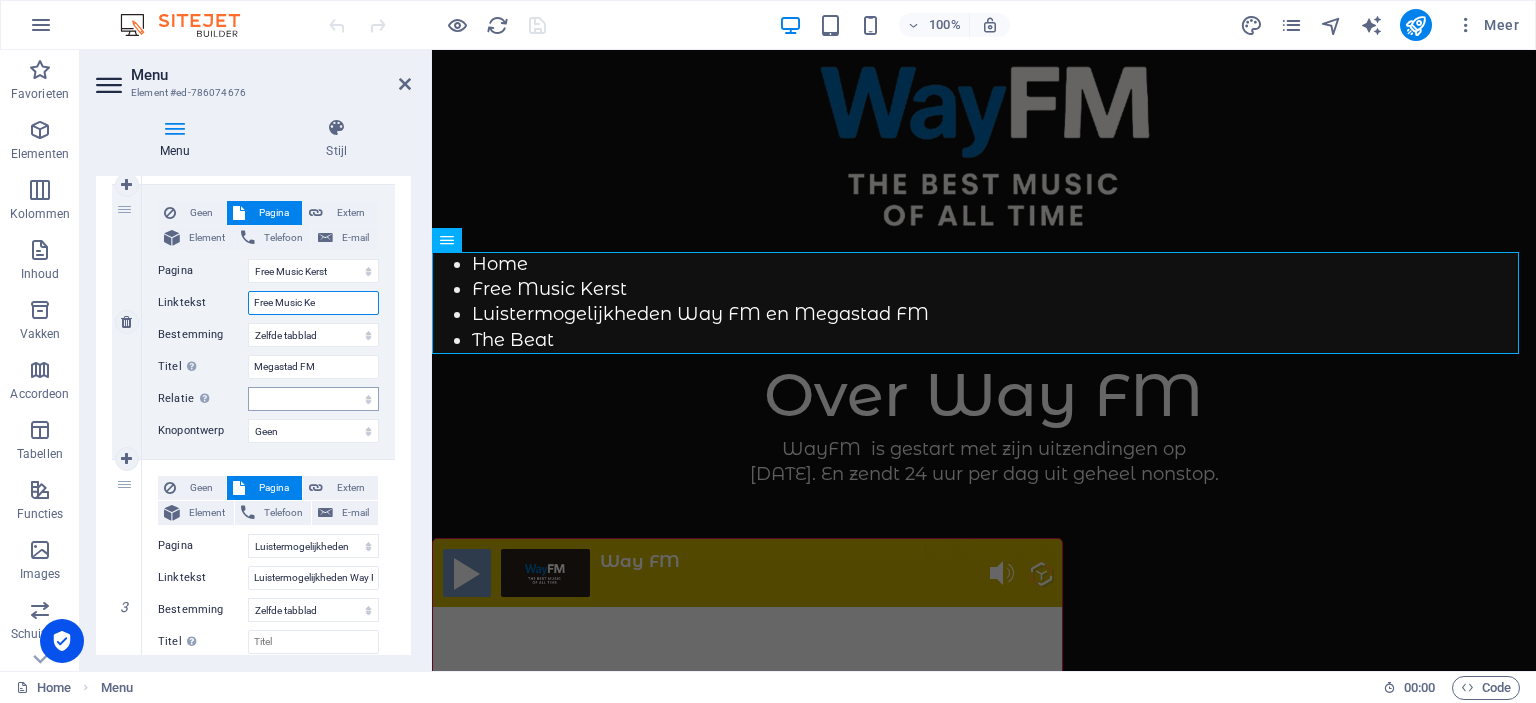 type on "Free Music K" 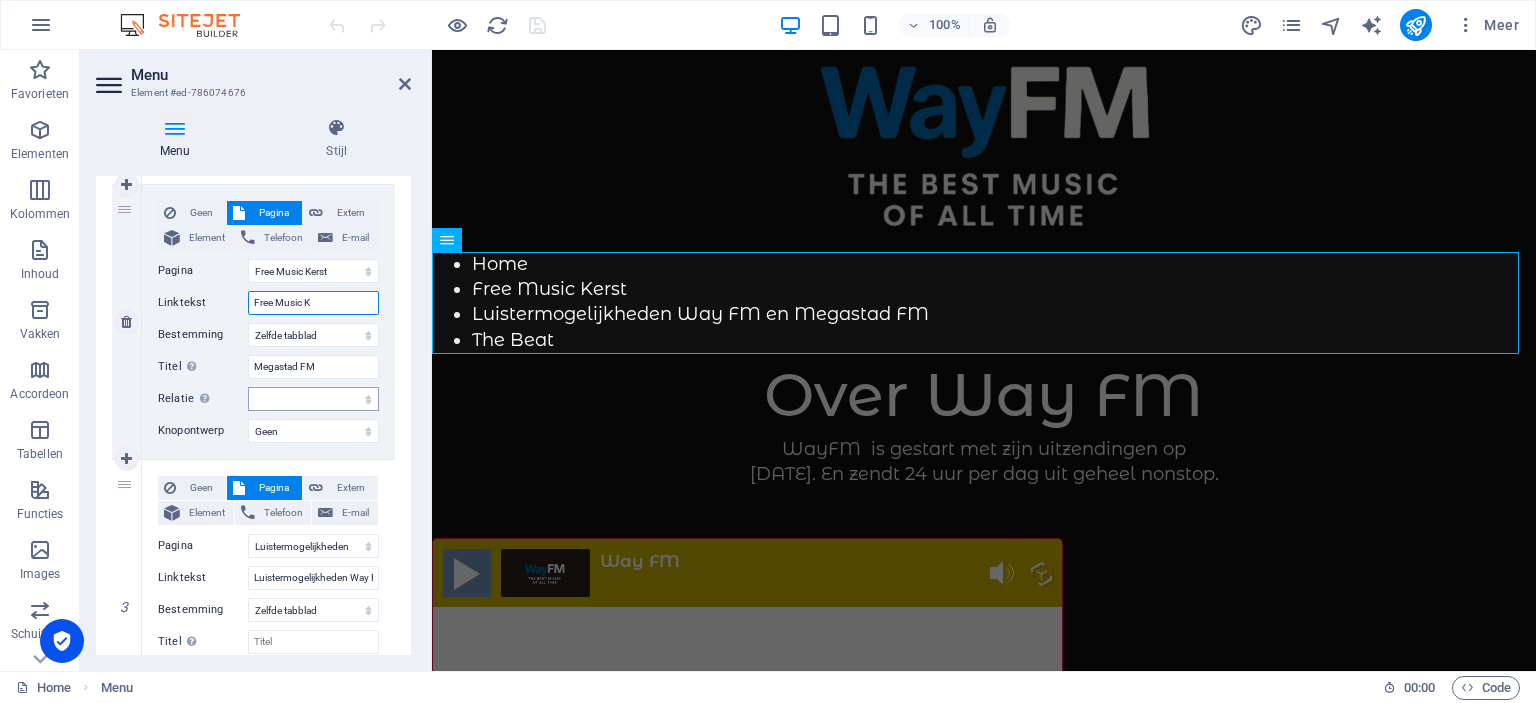 select 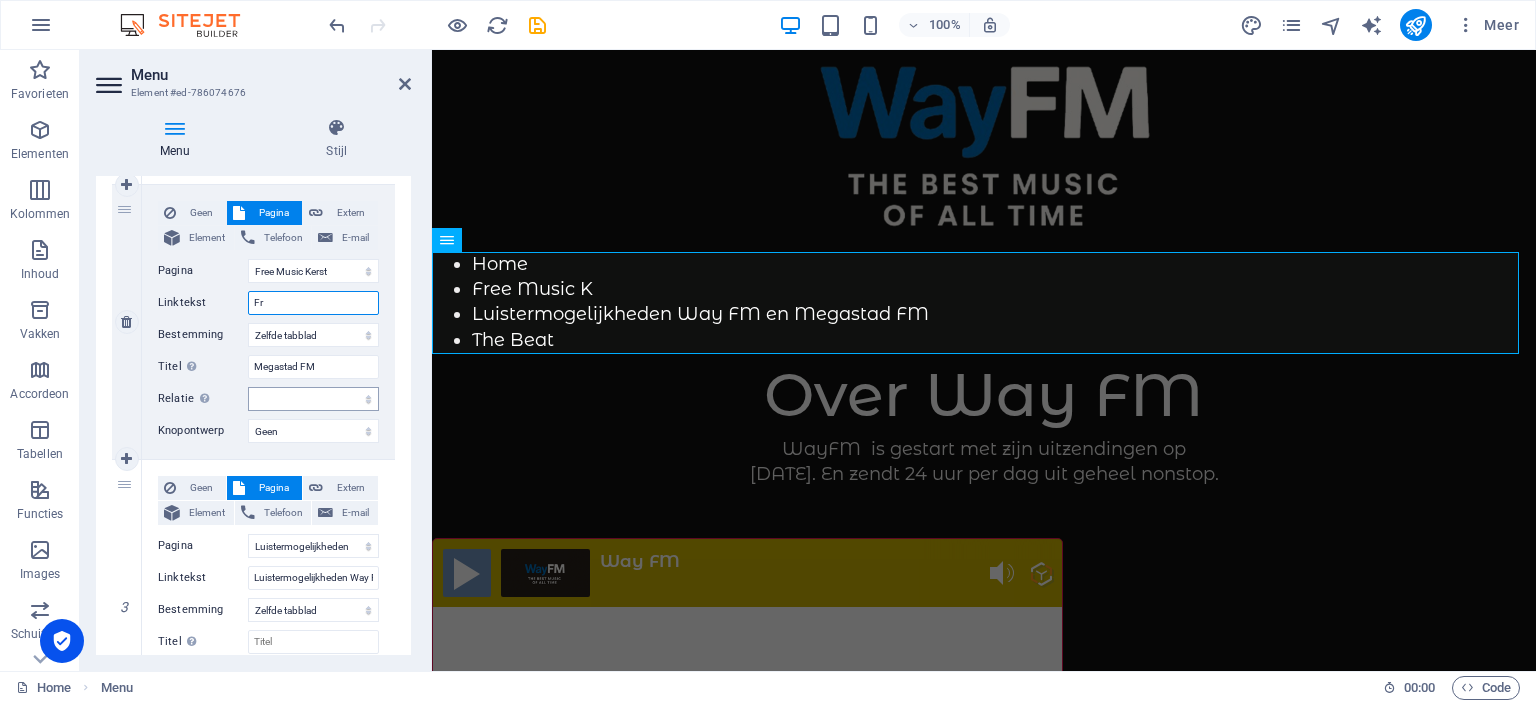 type on "F" 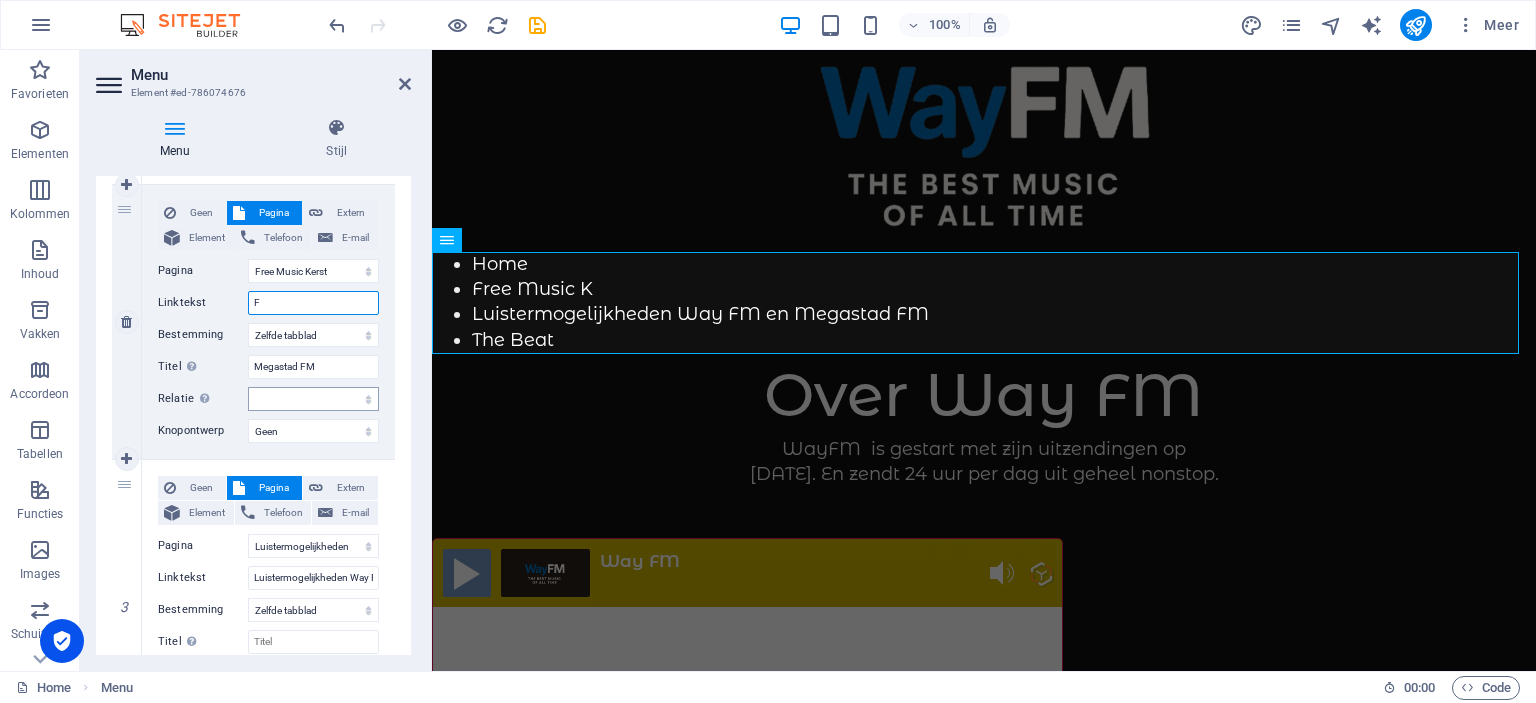 type 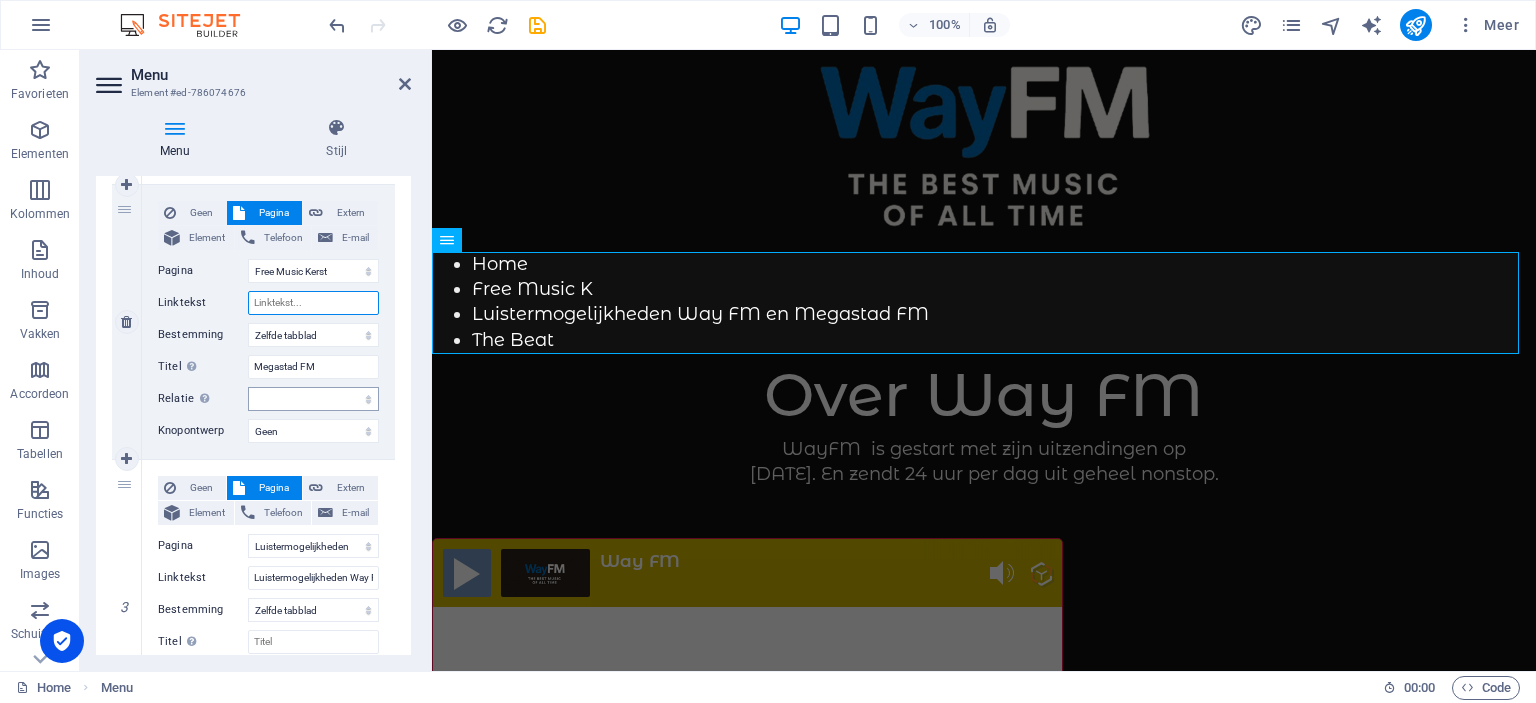select 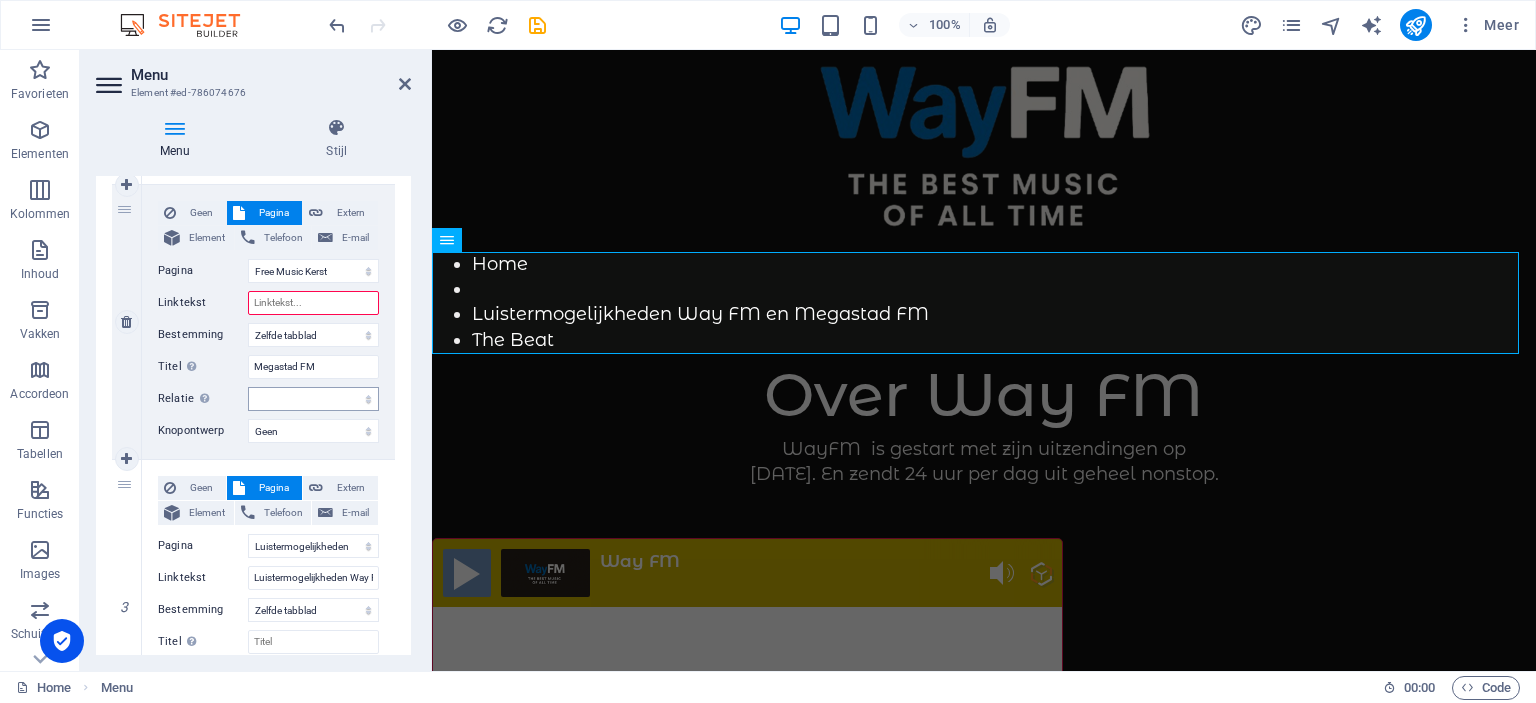 type on "M" 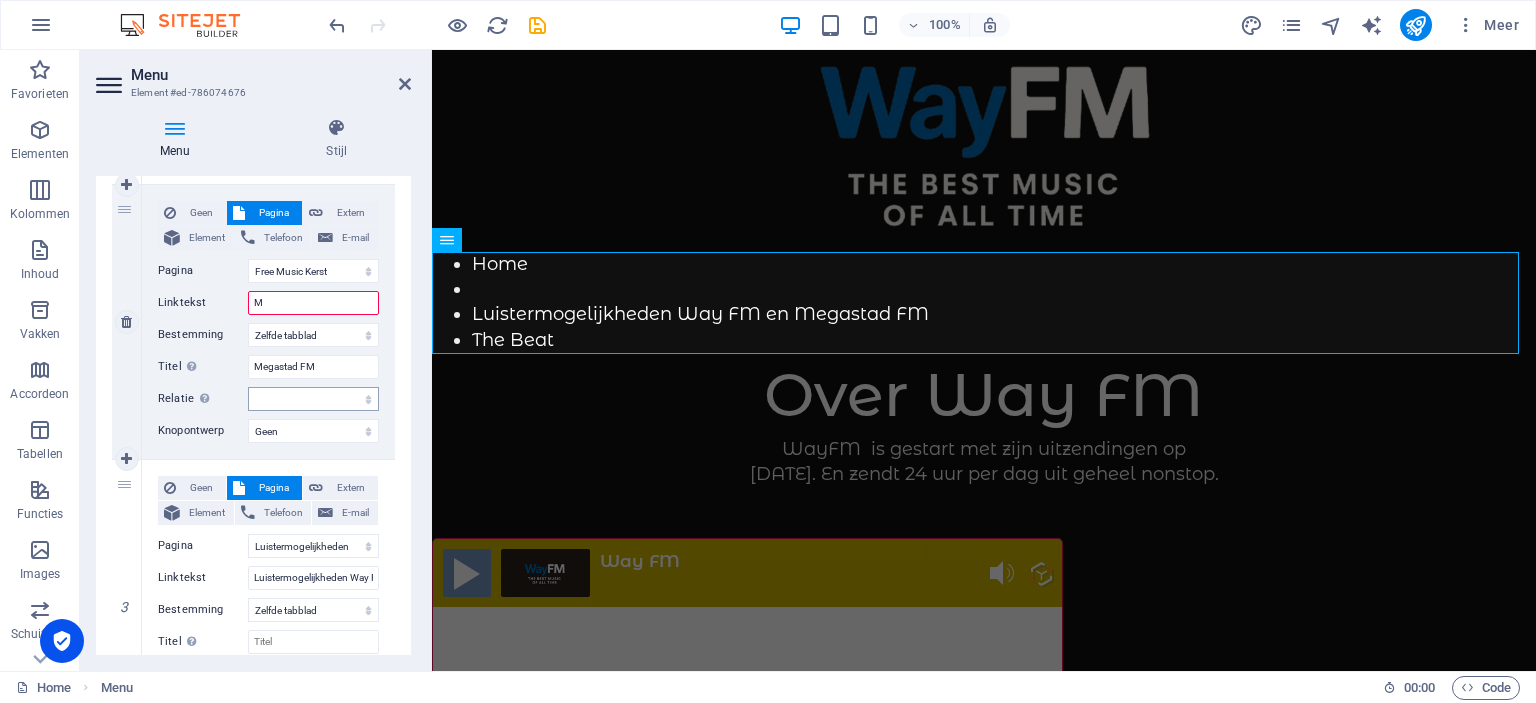 select 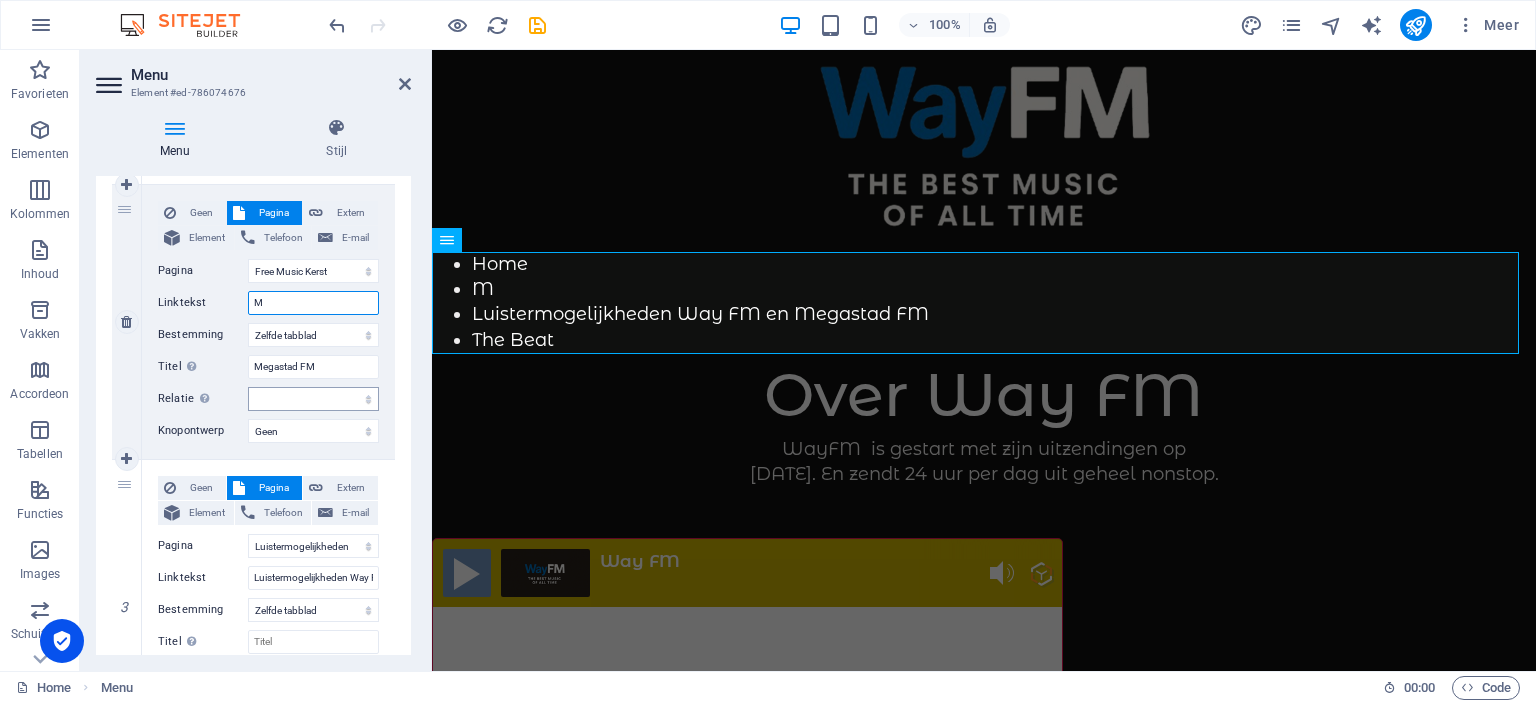 type on "Me" 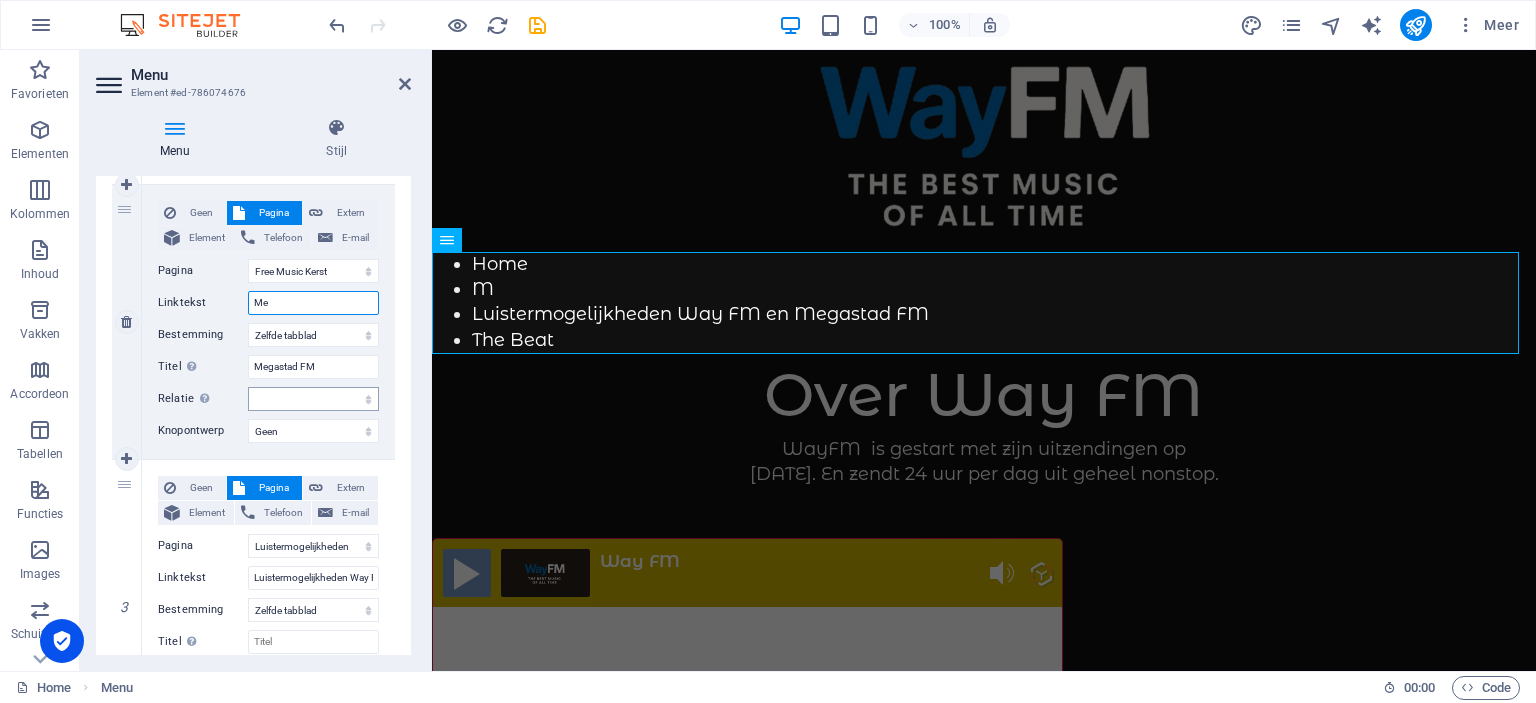 select 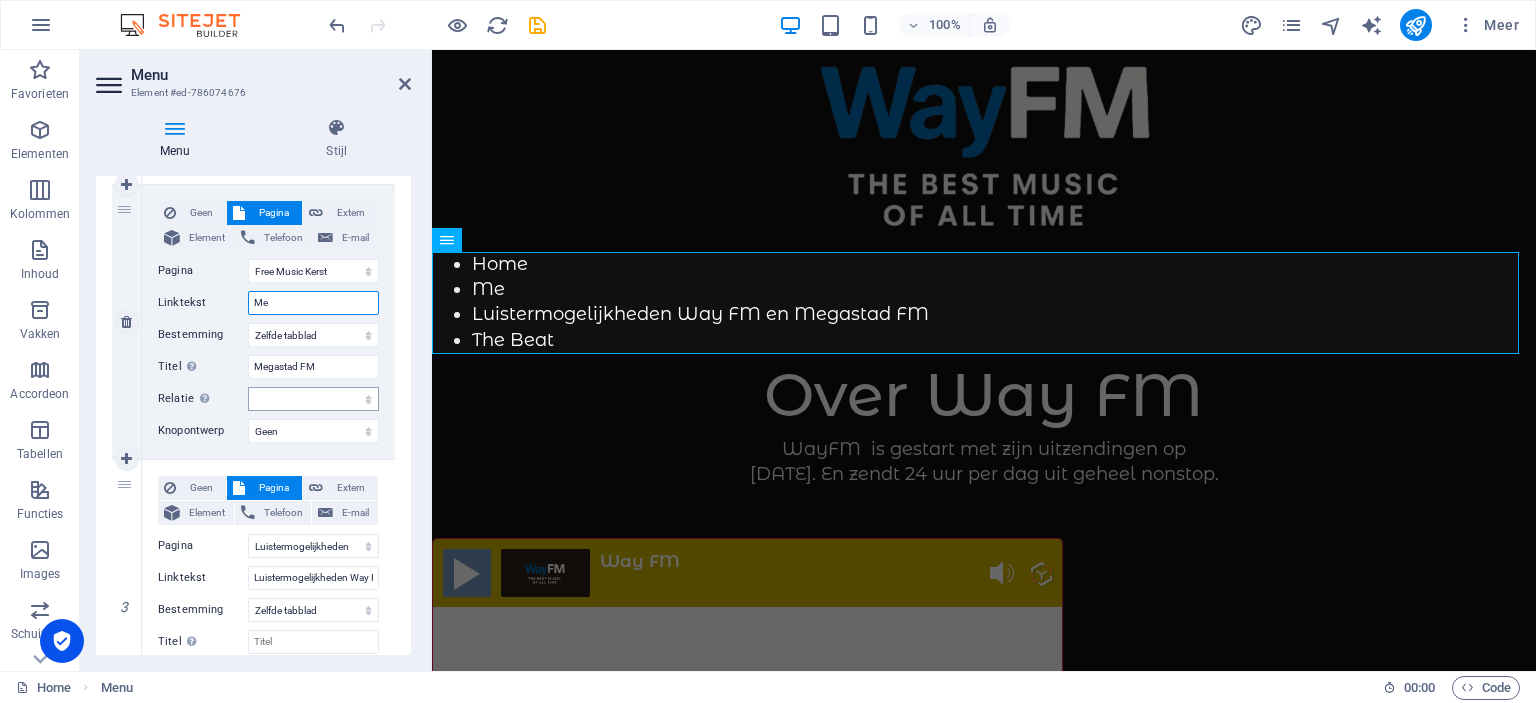 type on "Meg" 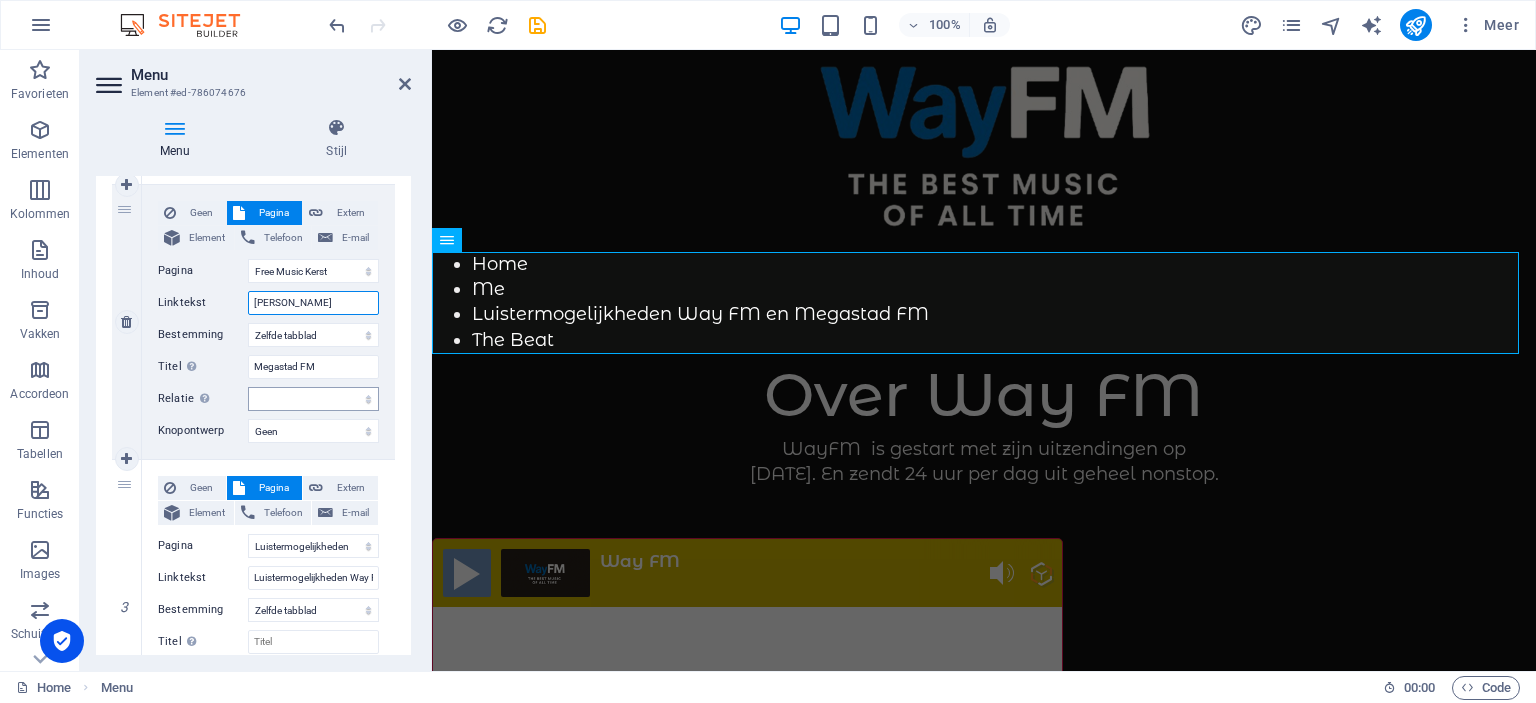 select 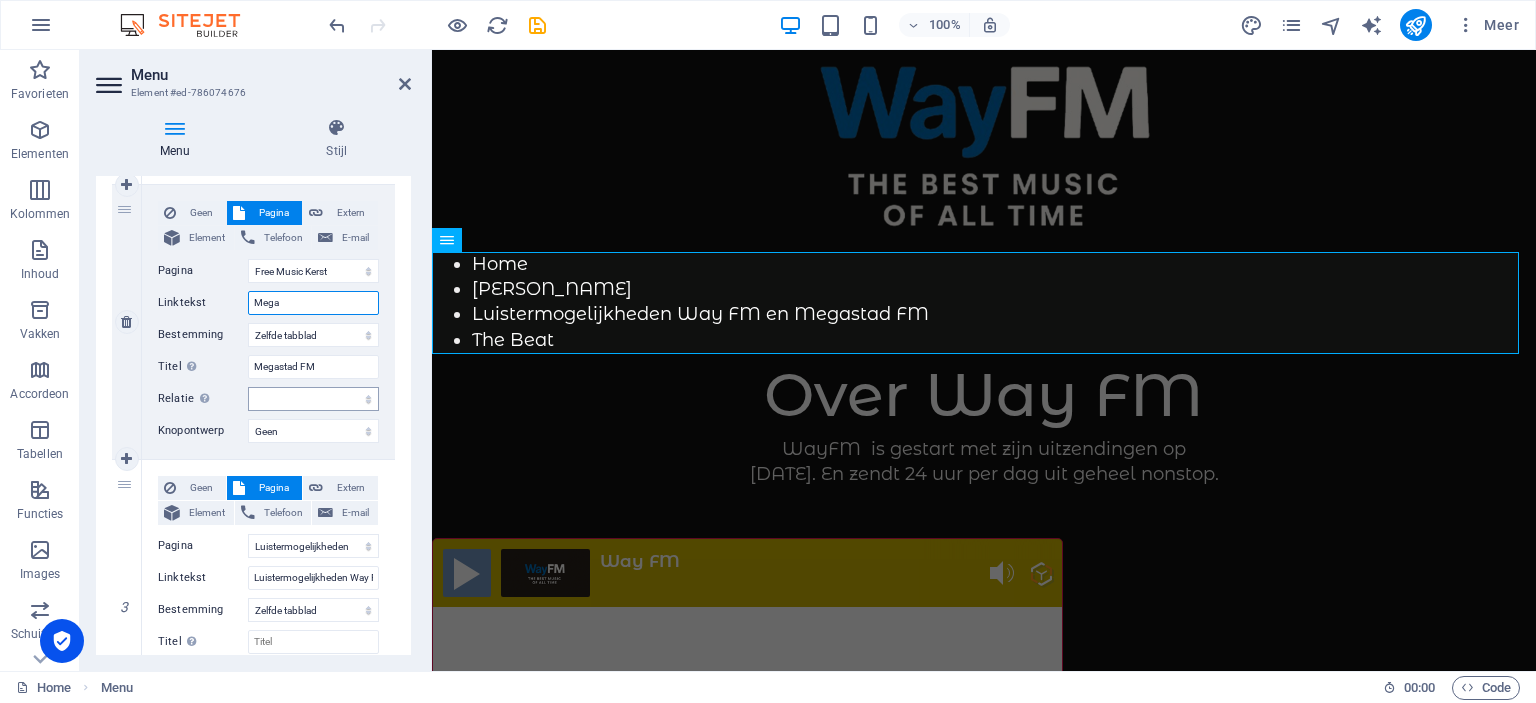 type on "Megas" 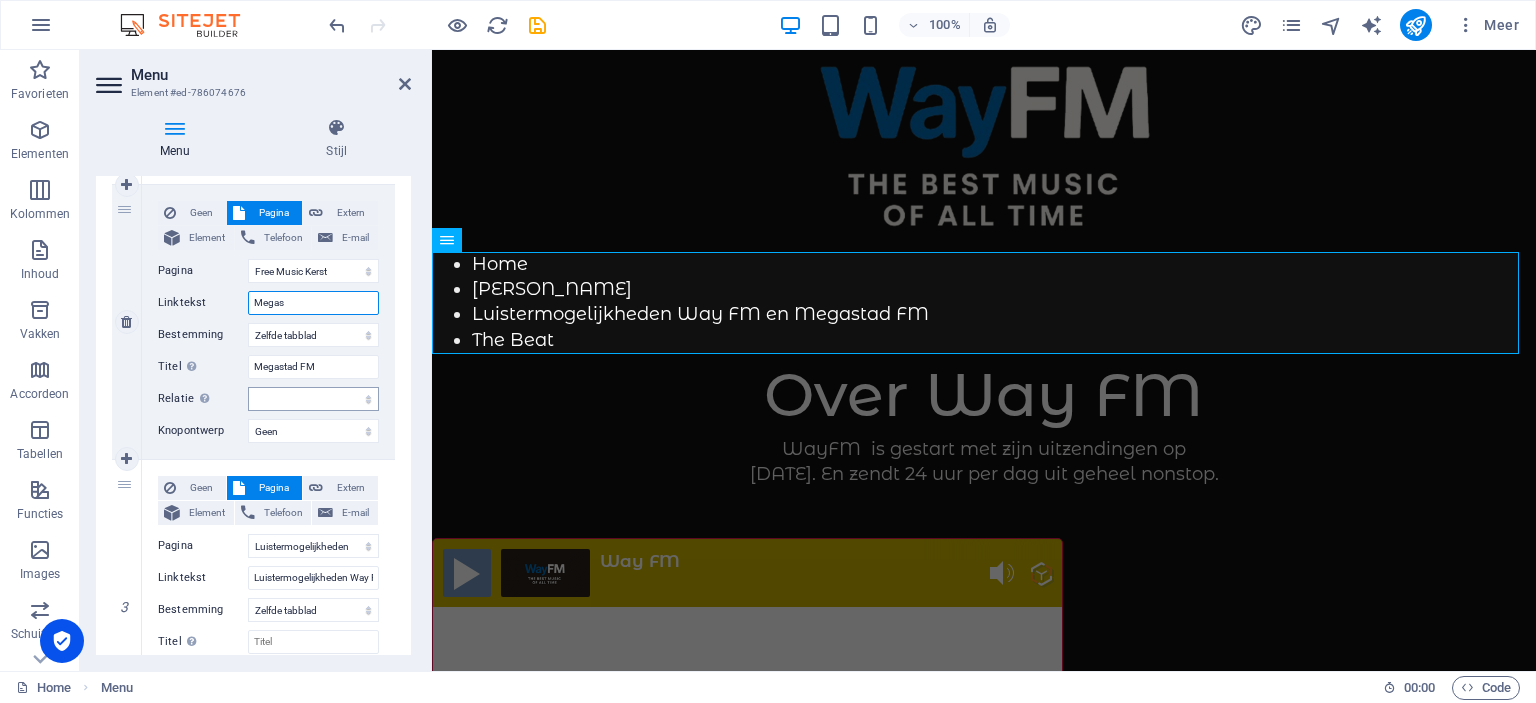 select 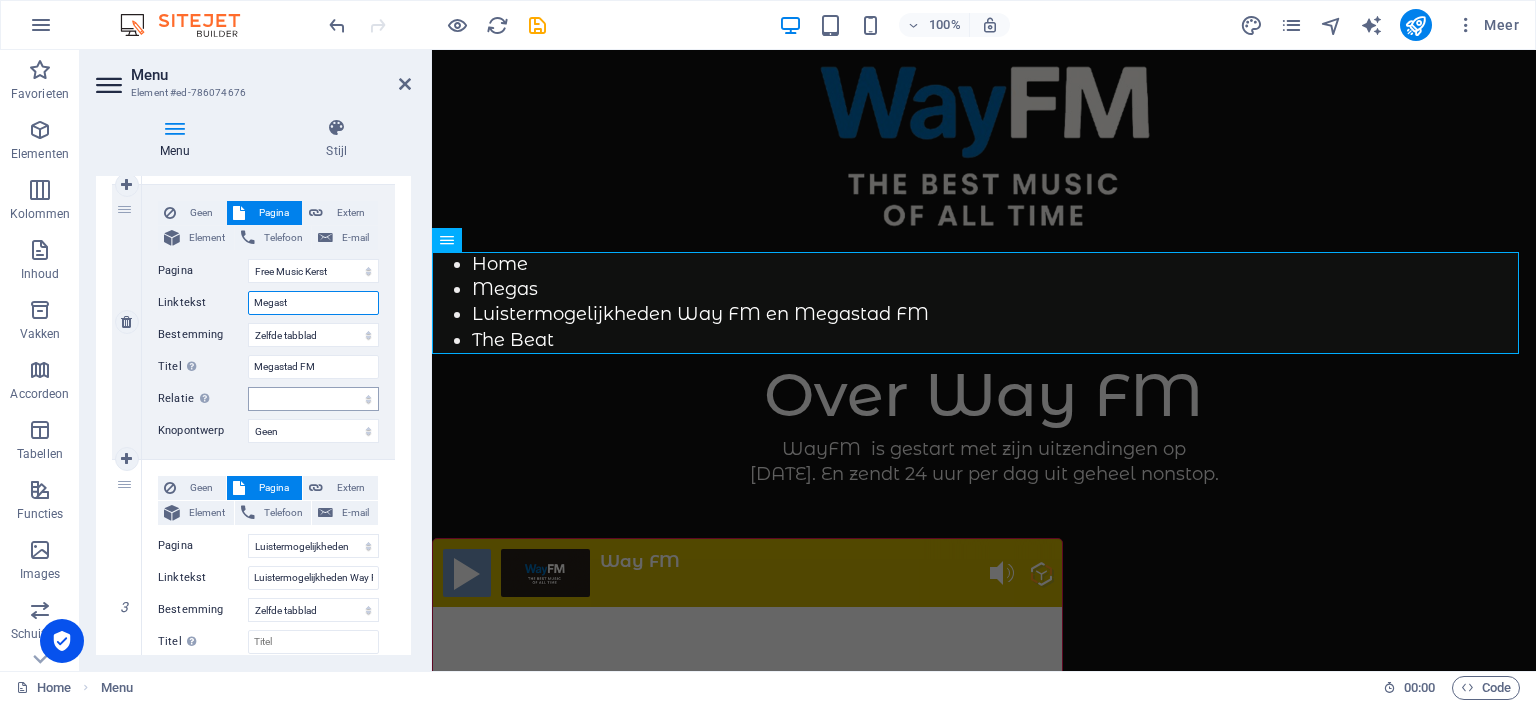 type on "Megasta" 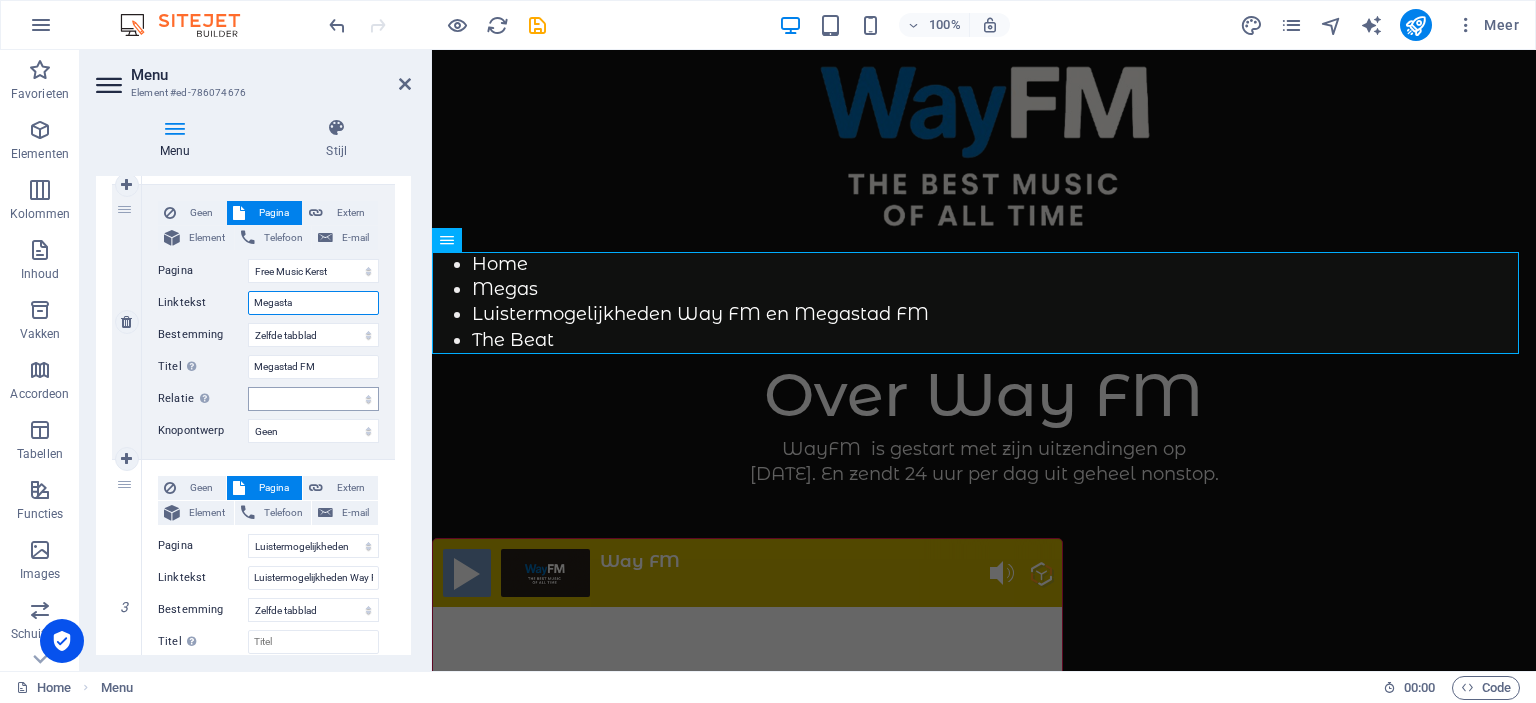 select 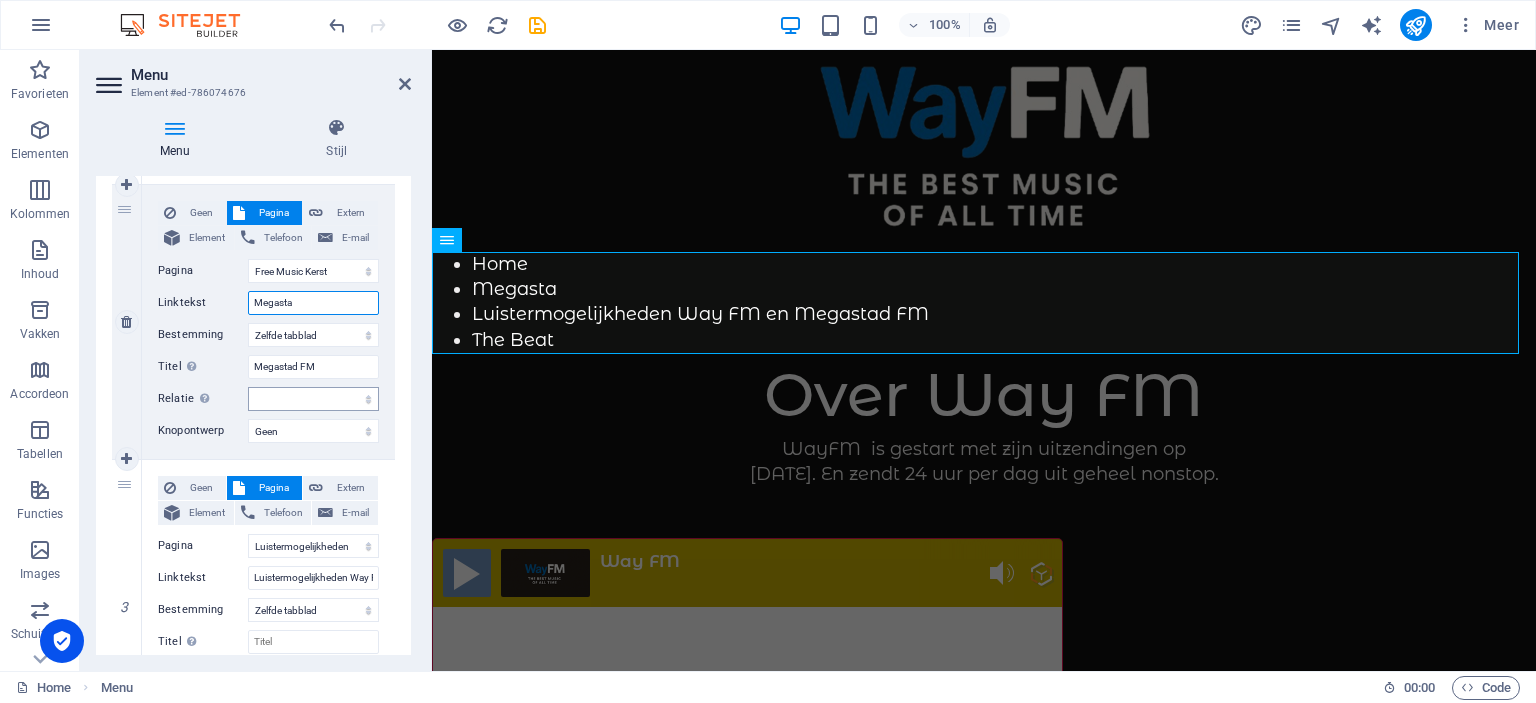 type on "Megastad" 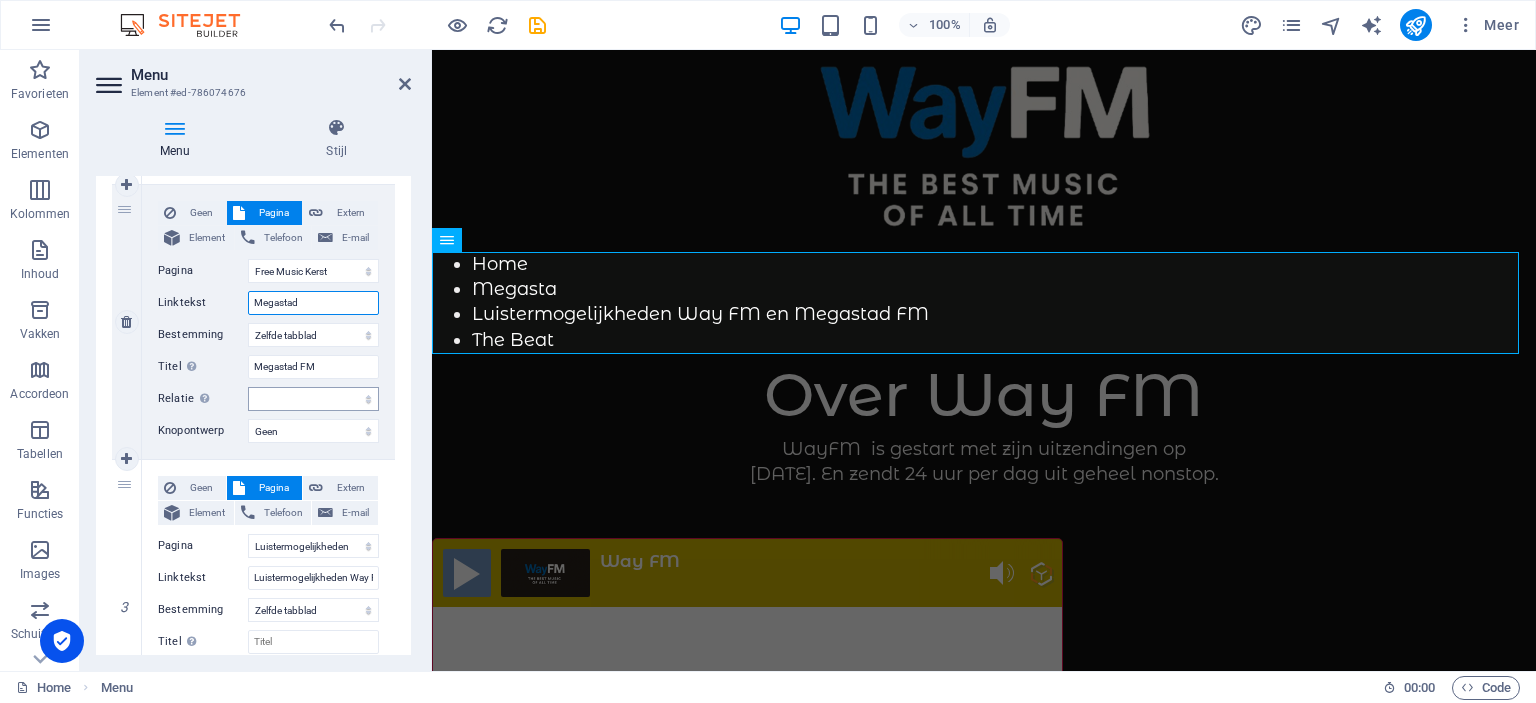 select 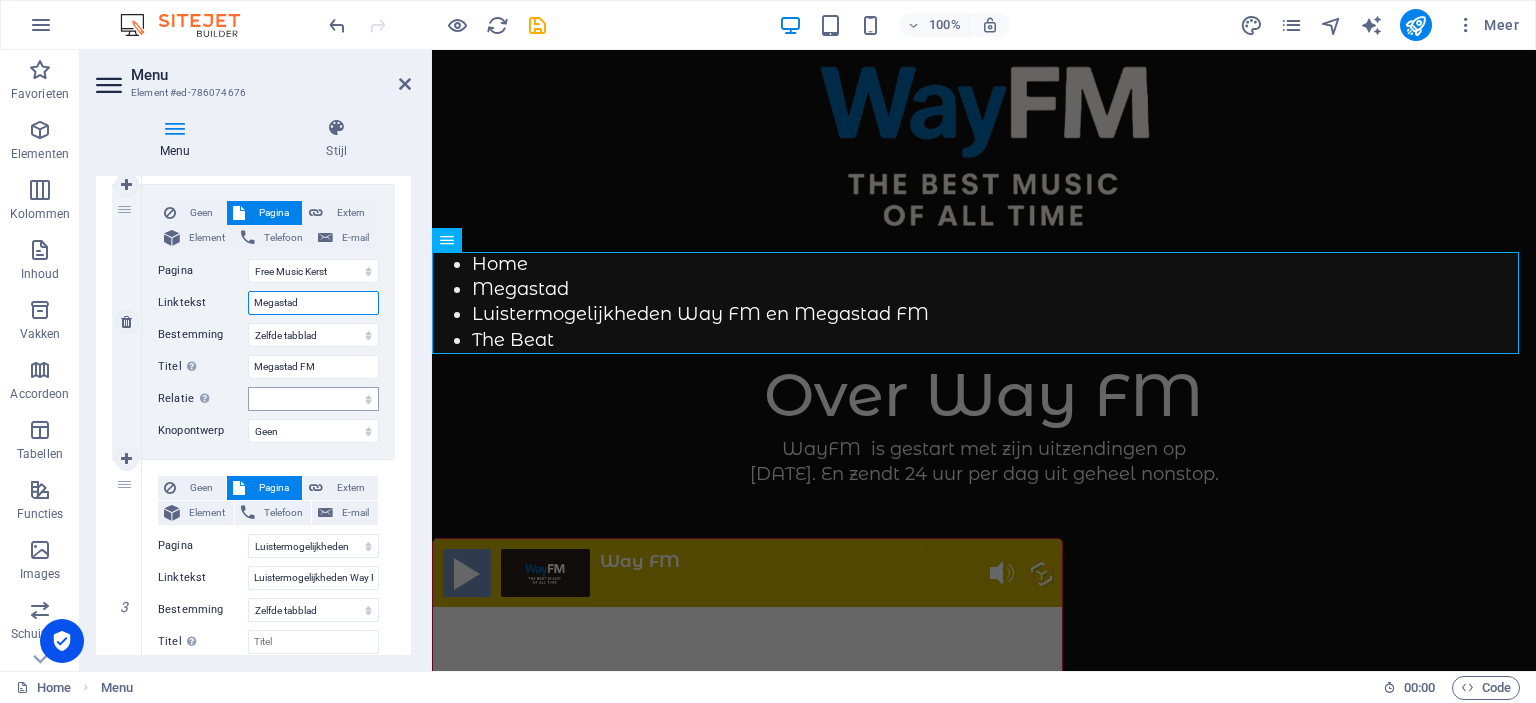 type on "Megastad" 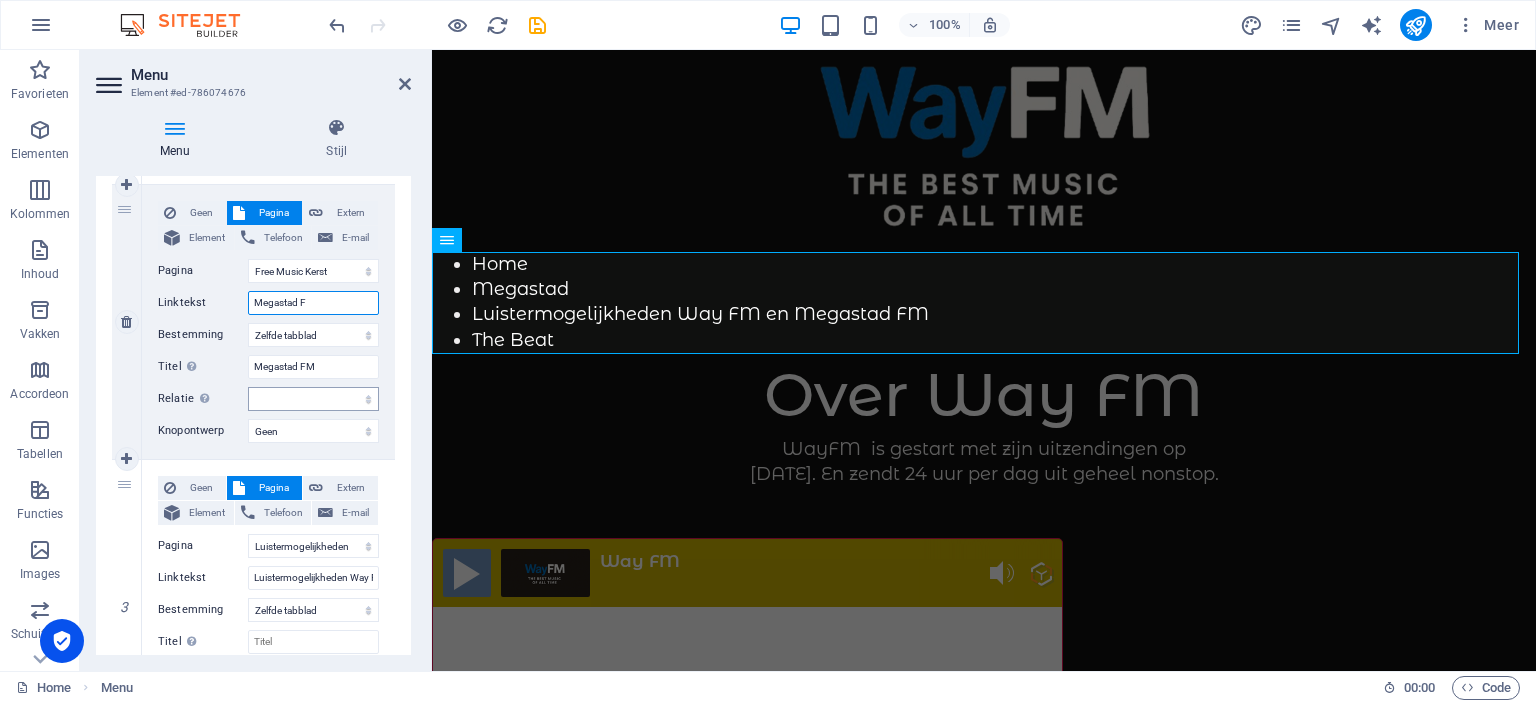 select 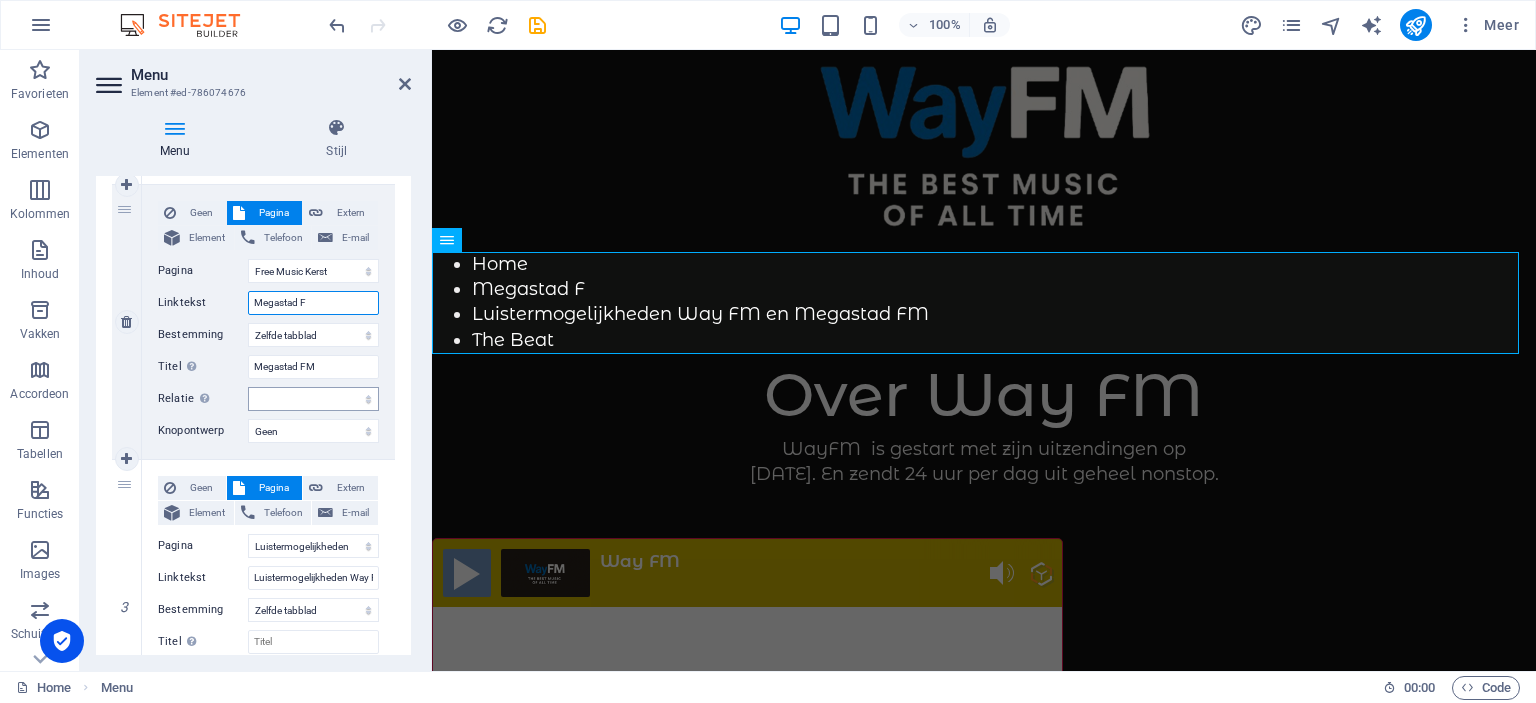 type on "Megastad FM" 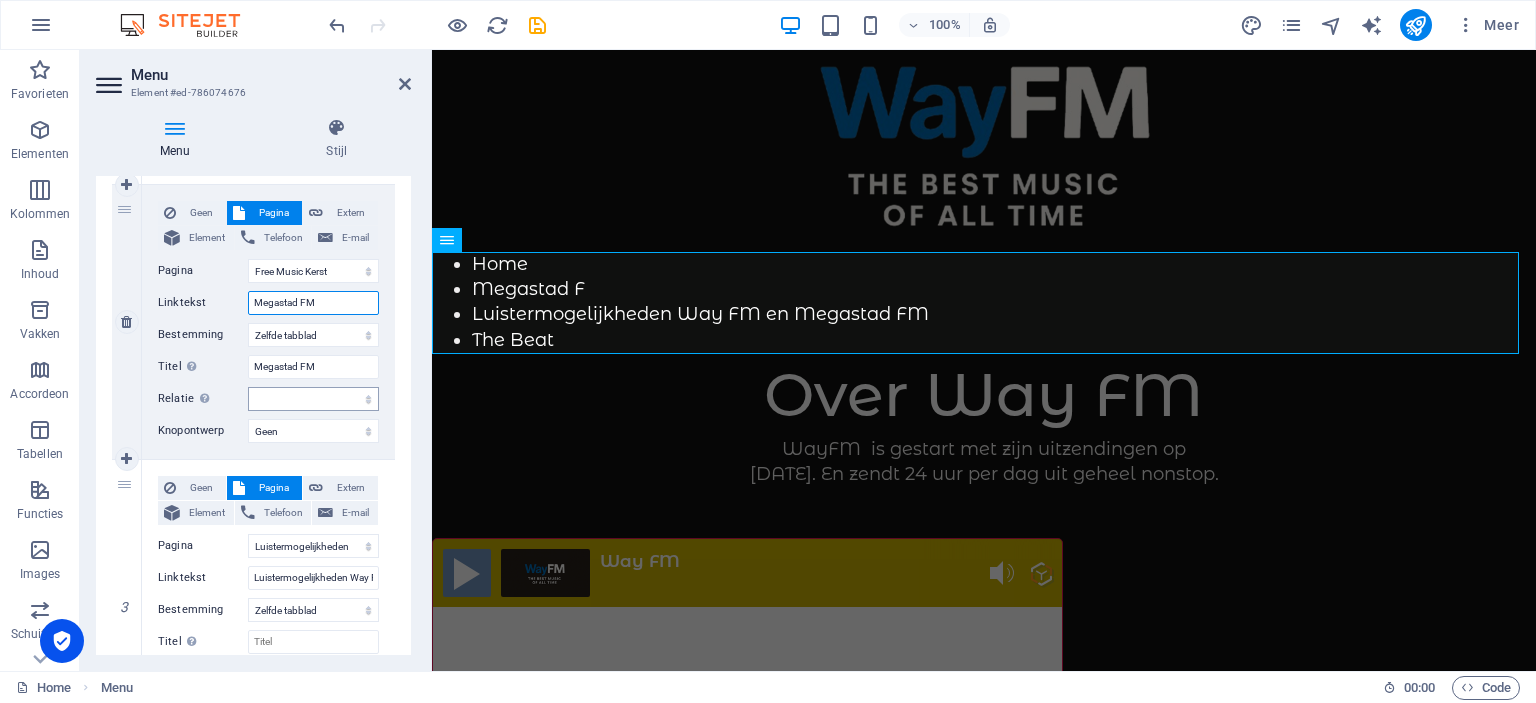 select 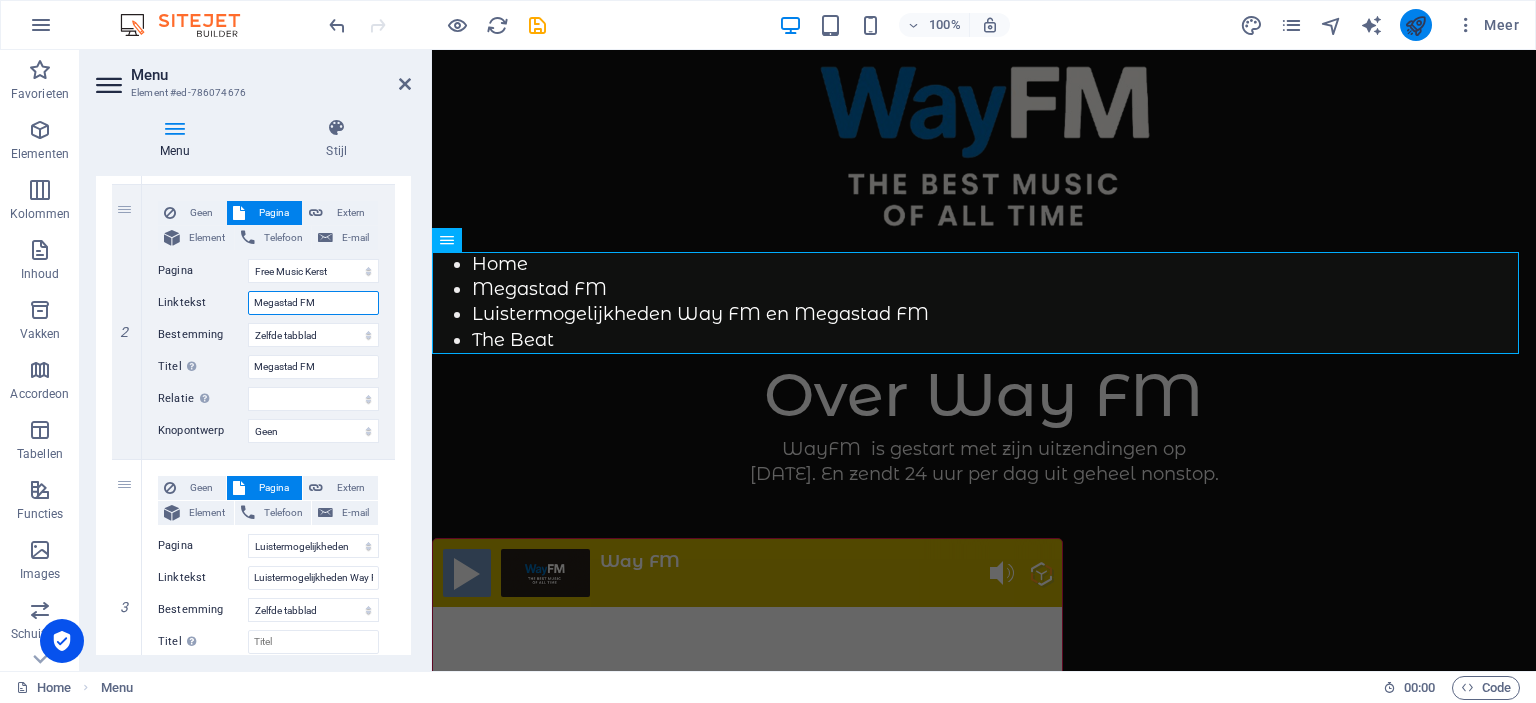 type on "Megastad FM" 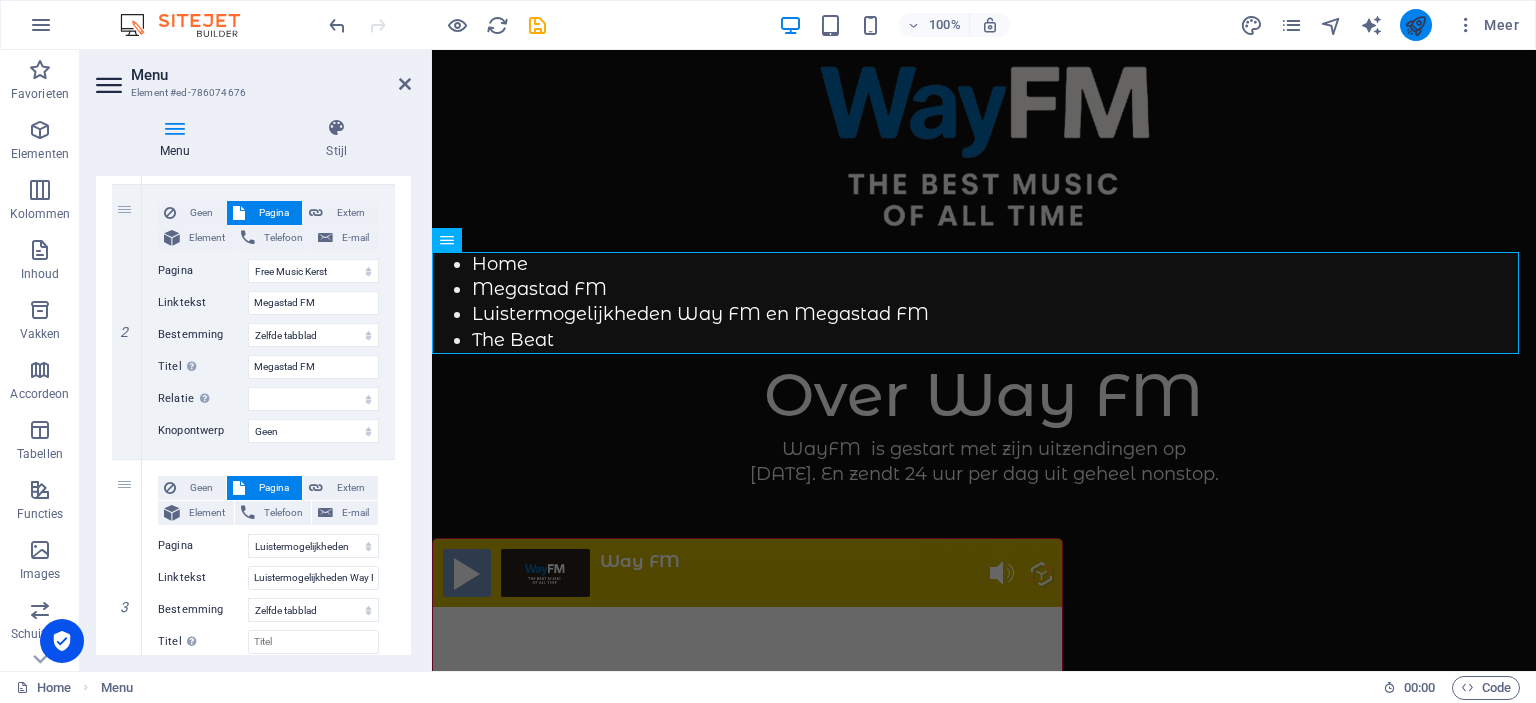 click at bounding box center (1416, 25) 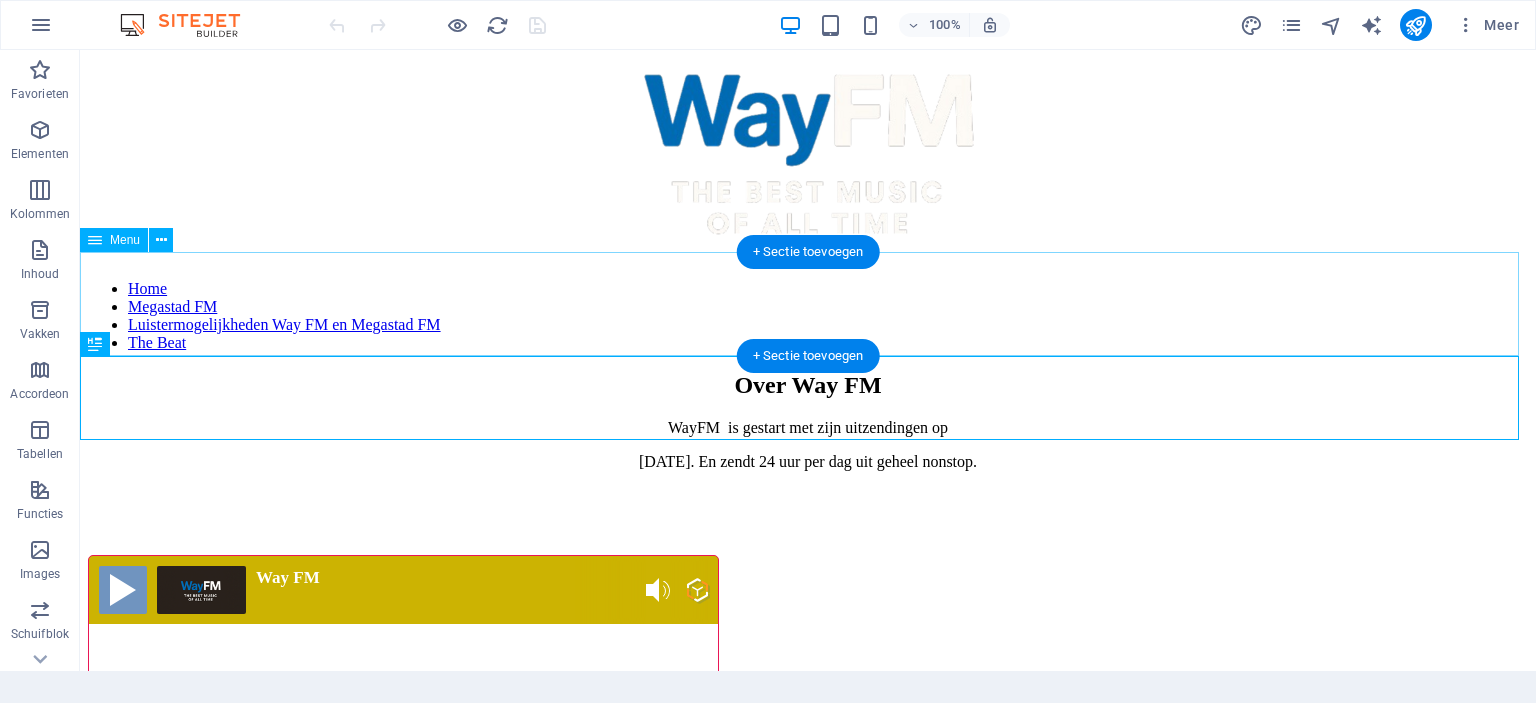 scroll, scrollTop: 0, scrollLeft: 0, axis: both 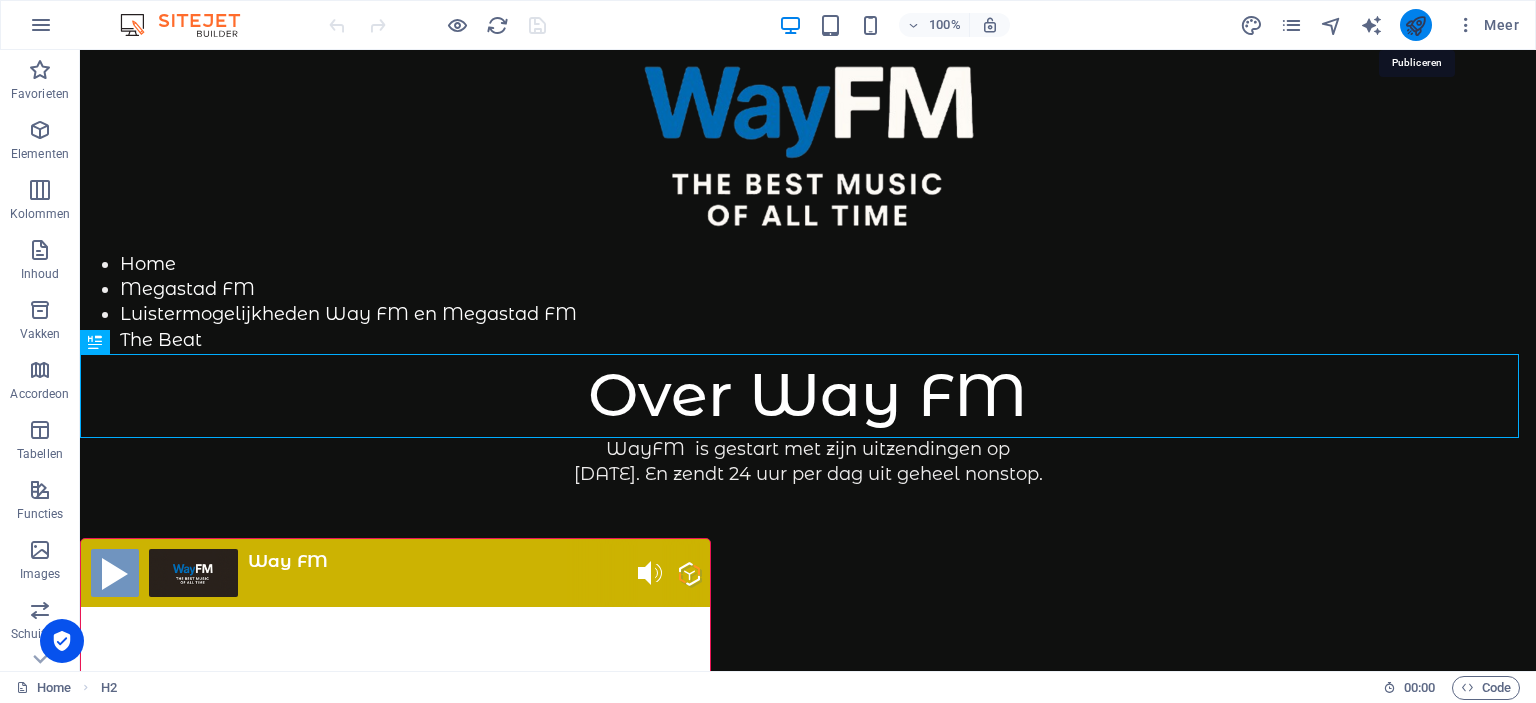 click at bounding box center [1415, 25] 